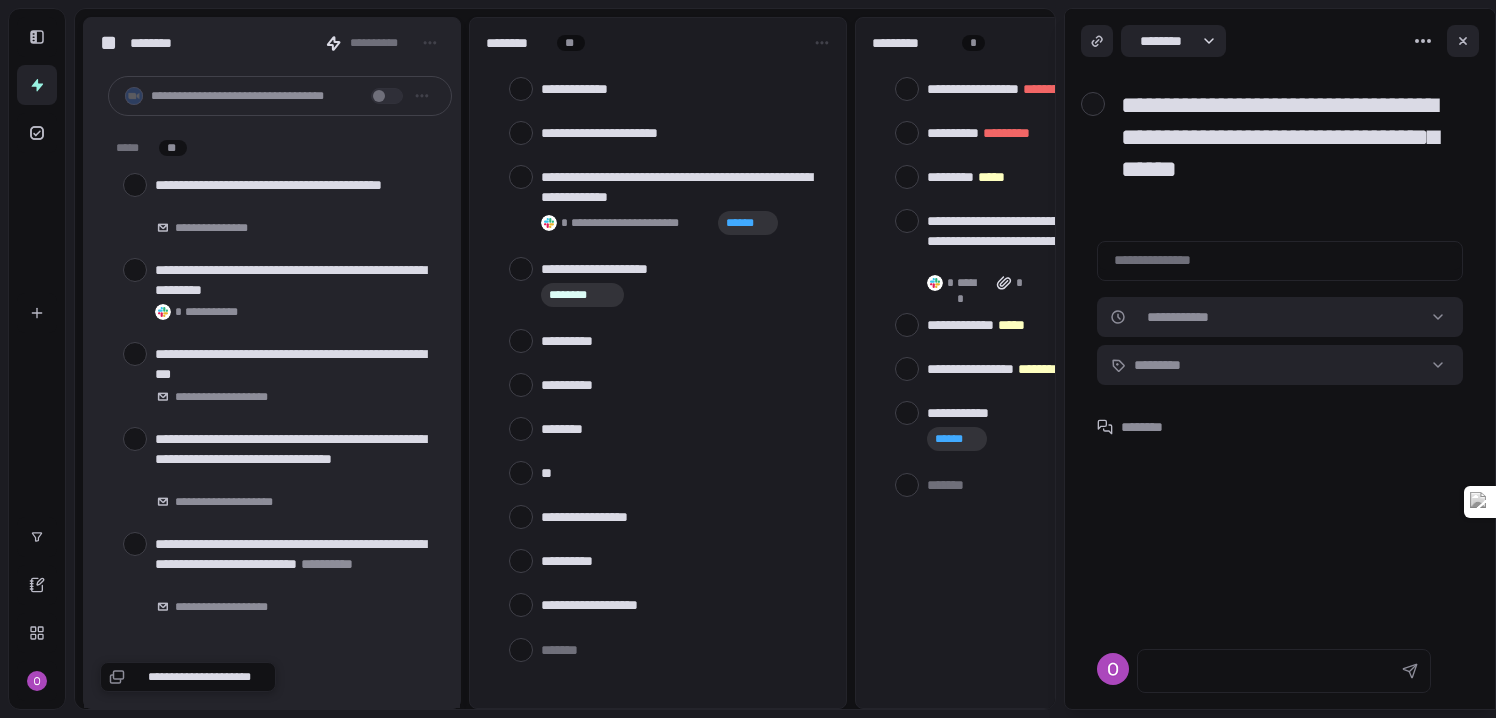 scroll, scrollTop: 0, scrollLeft: 0, axis: both 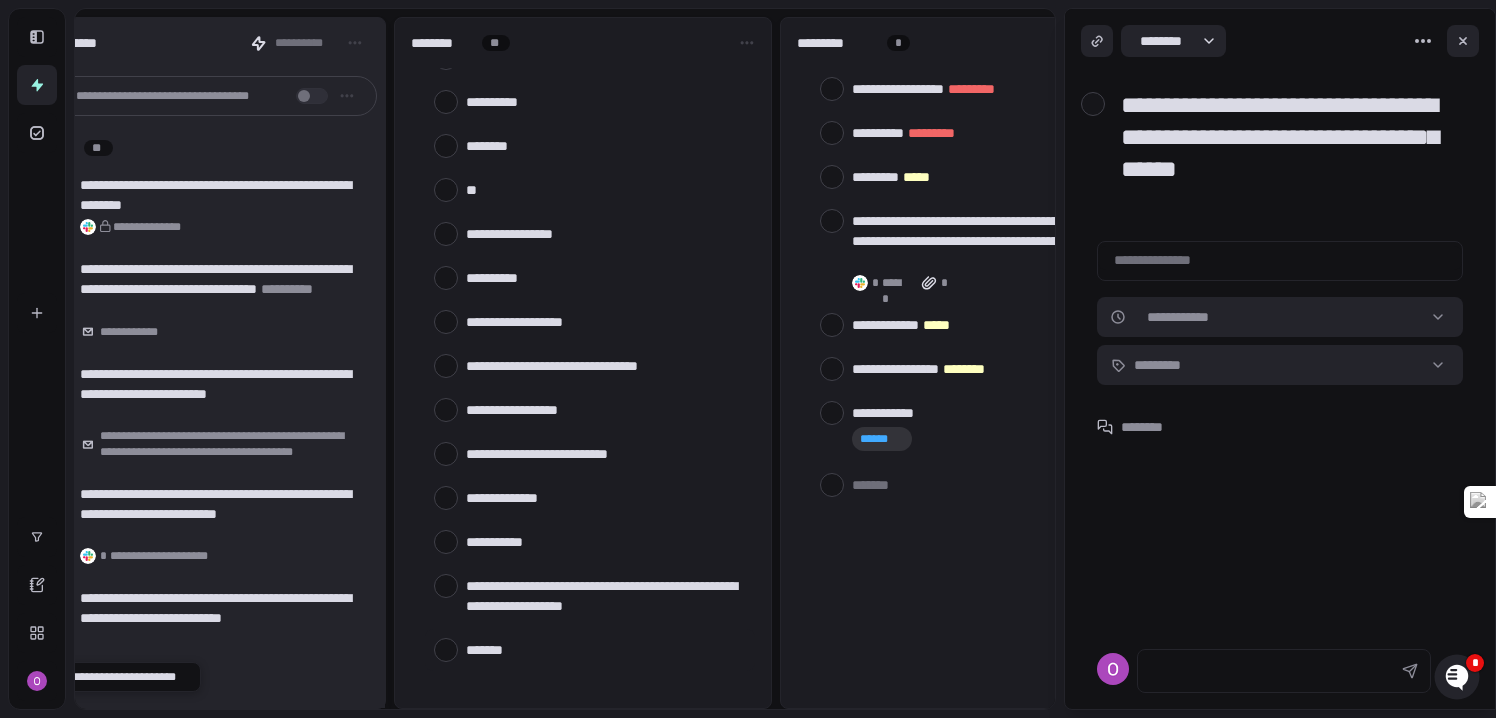 click at bounding box center [606, 649] 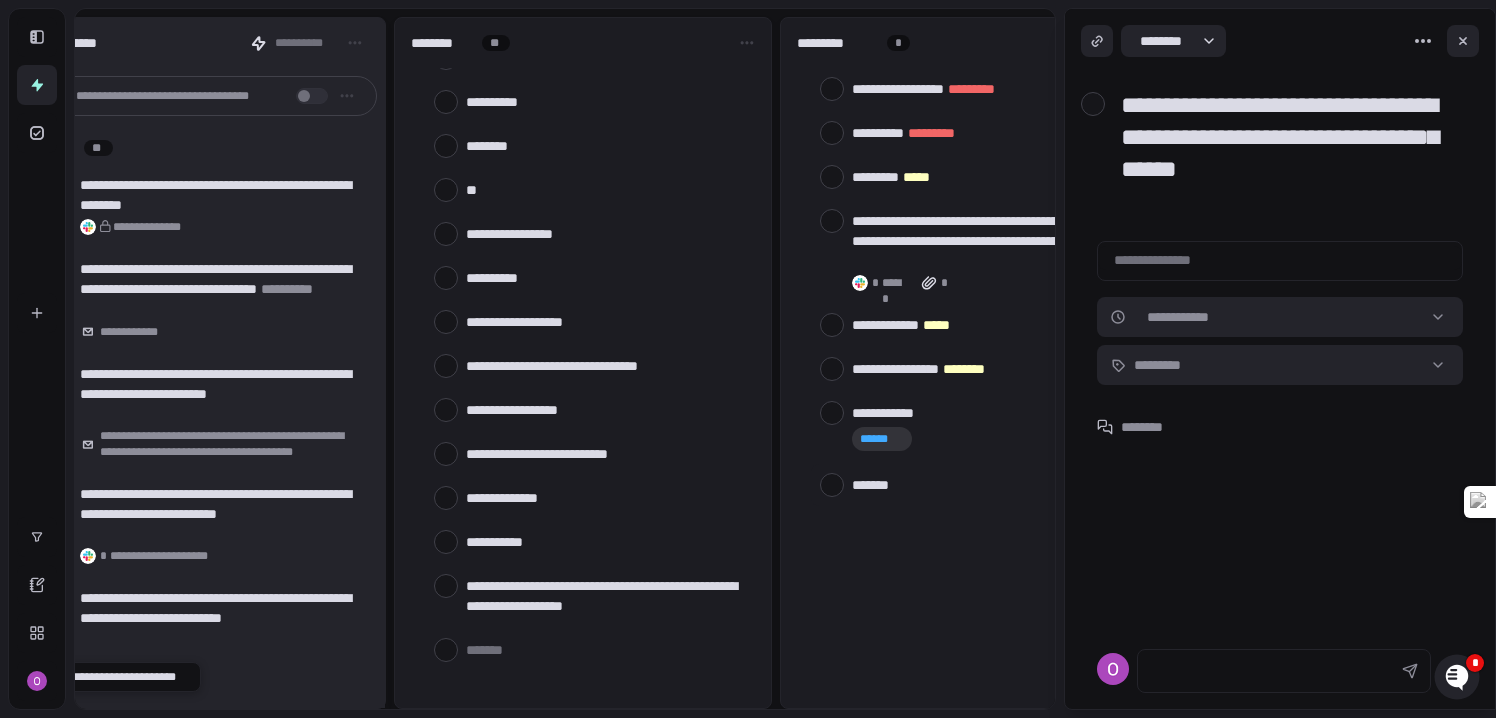 click at bounding box center [992, 484] 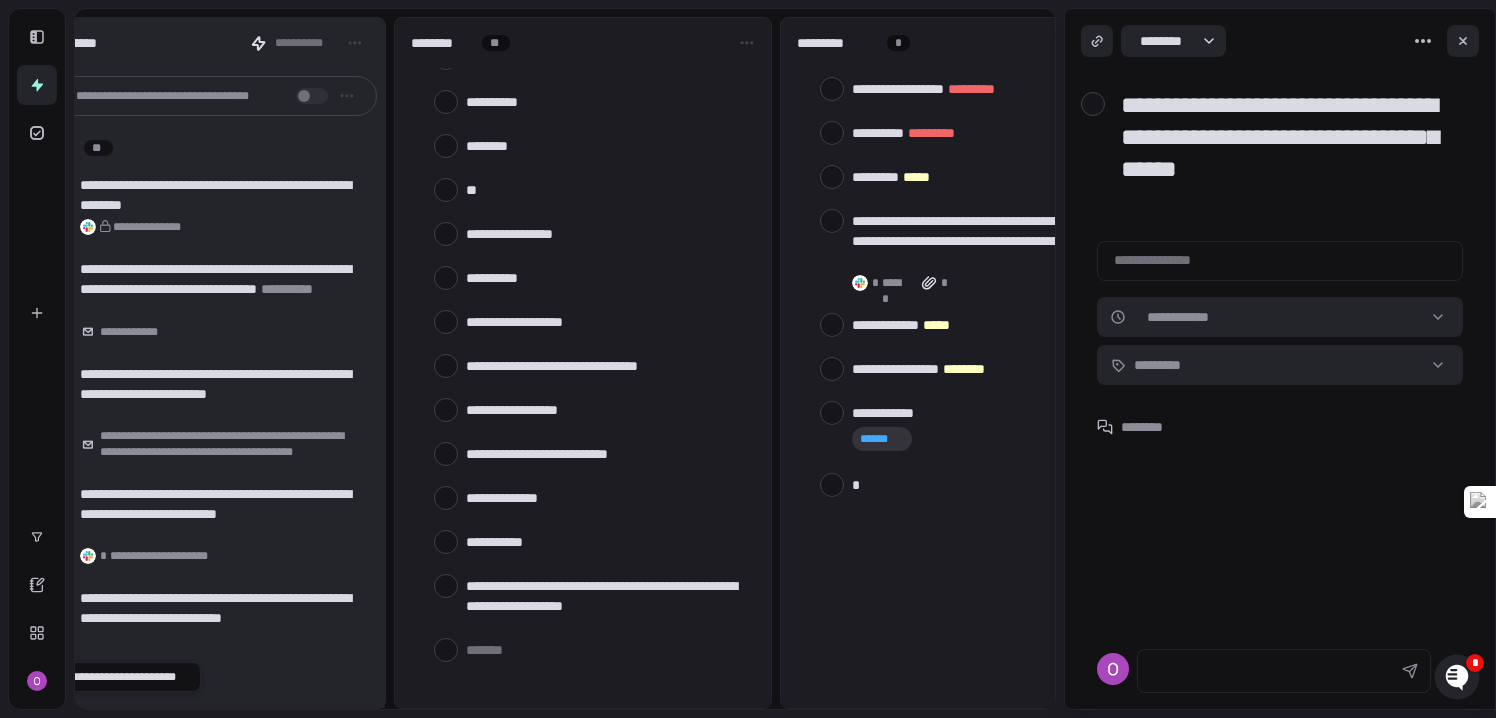 type on "**" 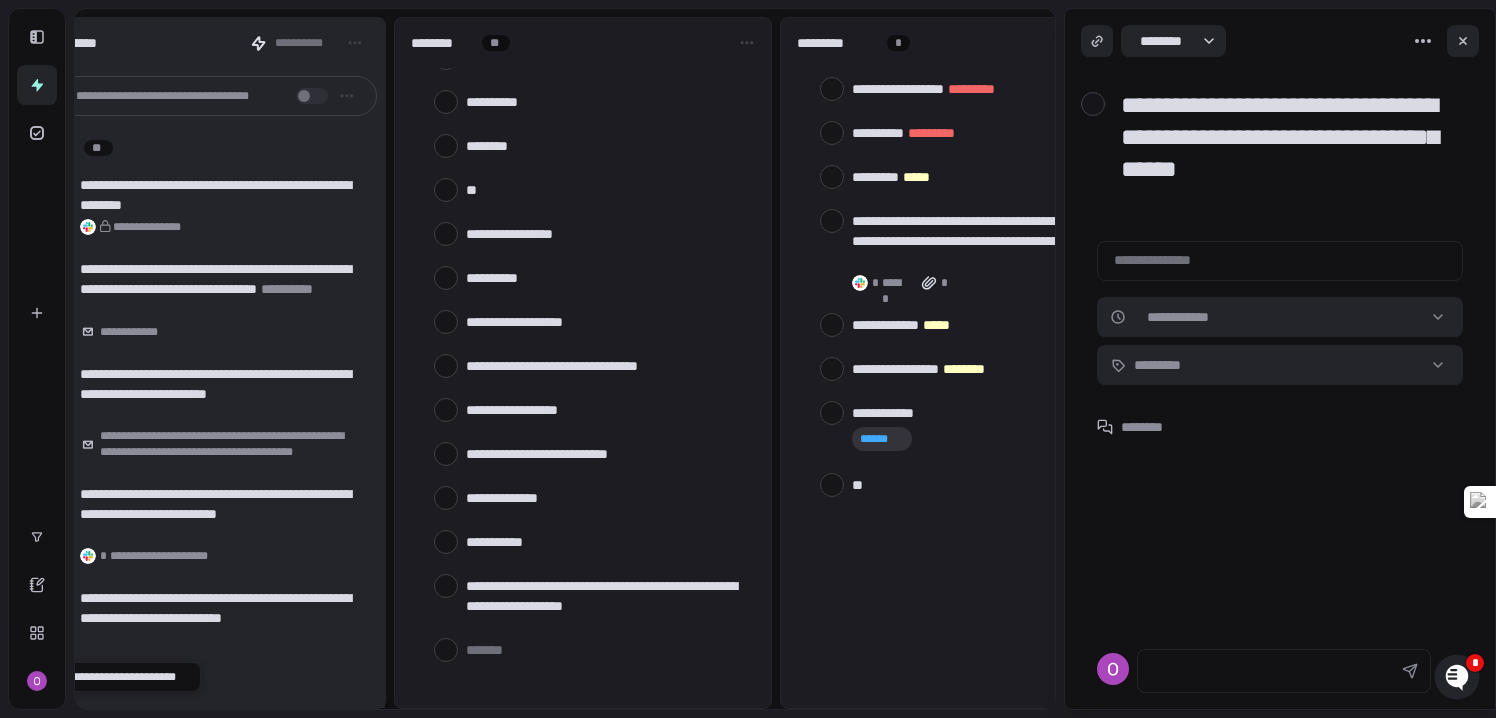 type on "***" 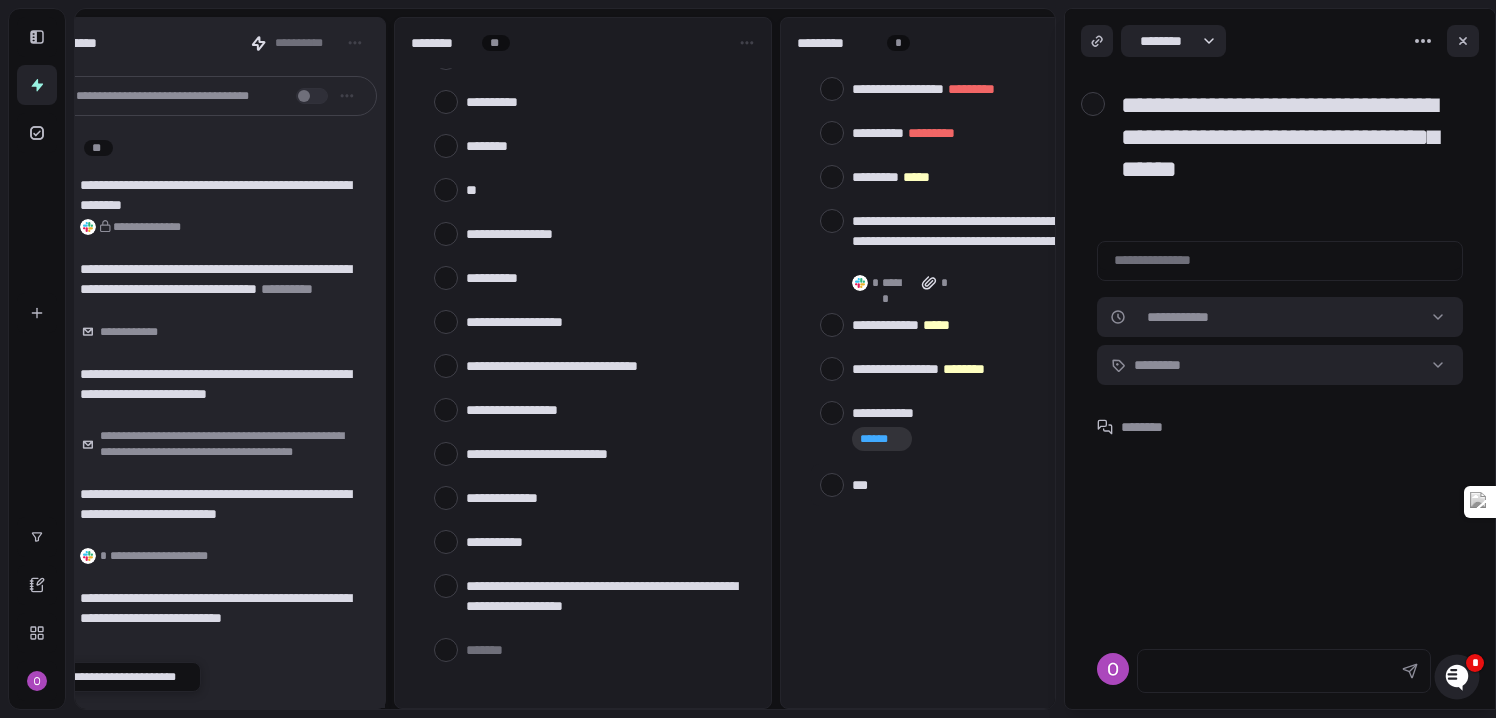 type on "****" 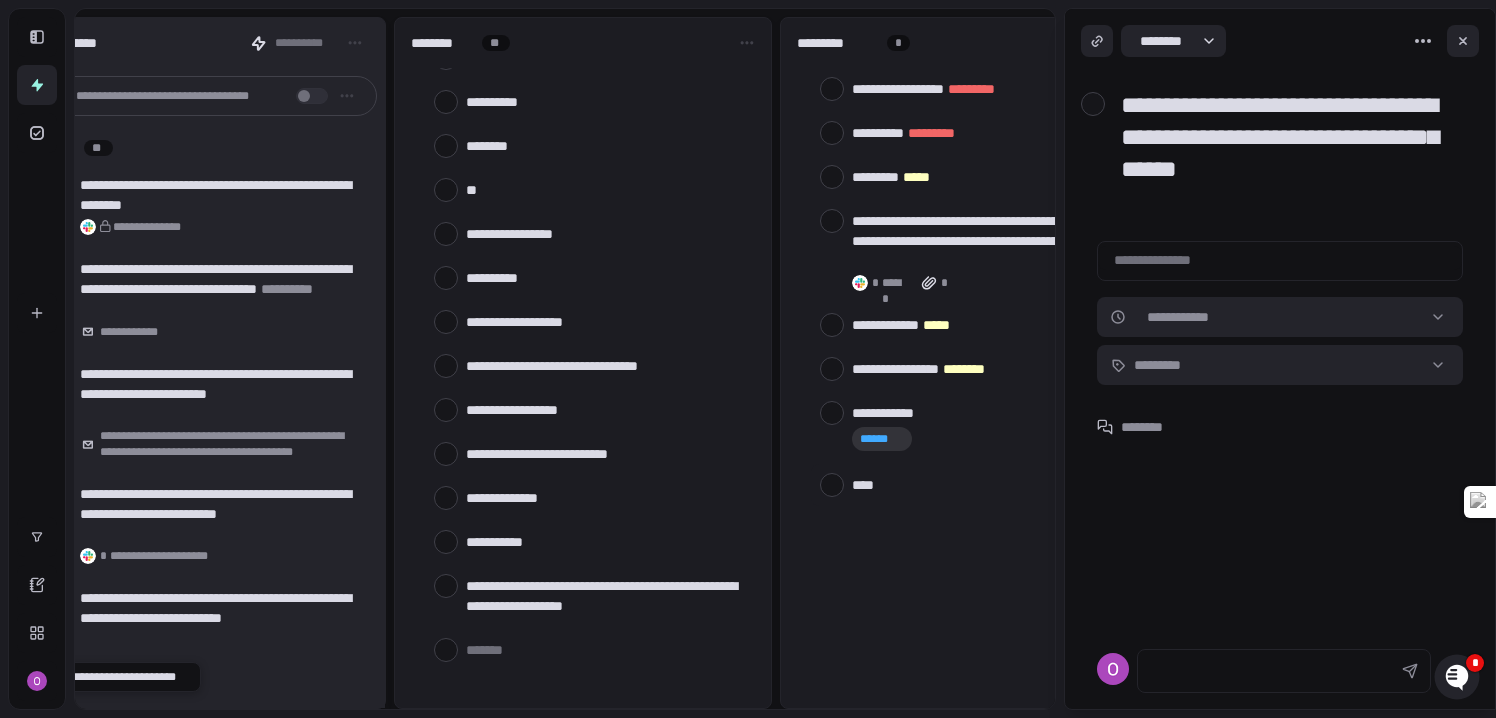type on "*****" 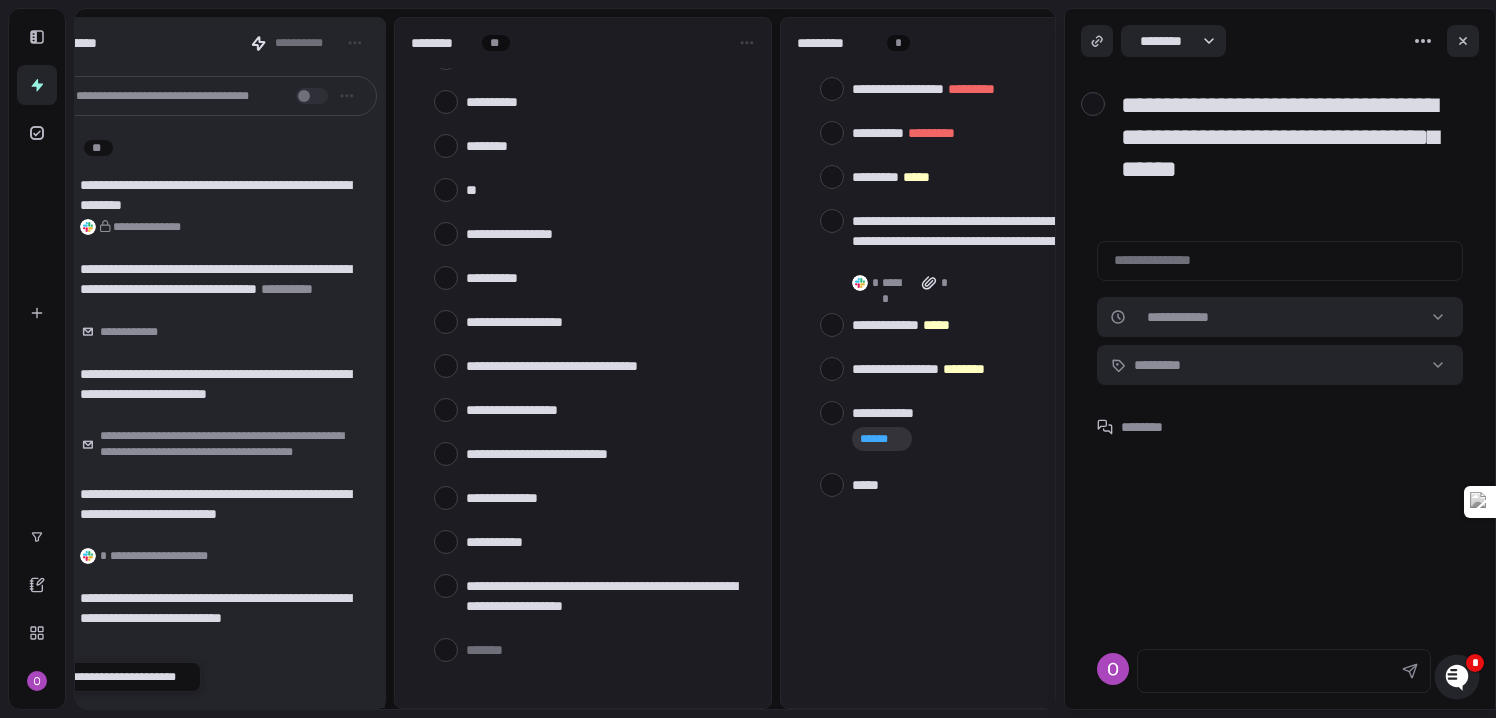 type on "*****" 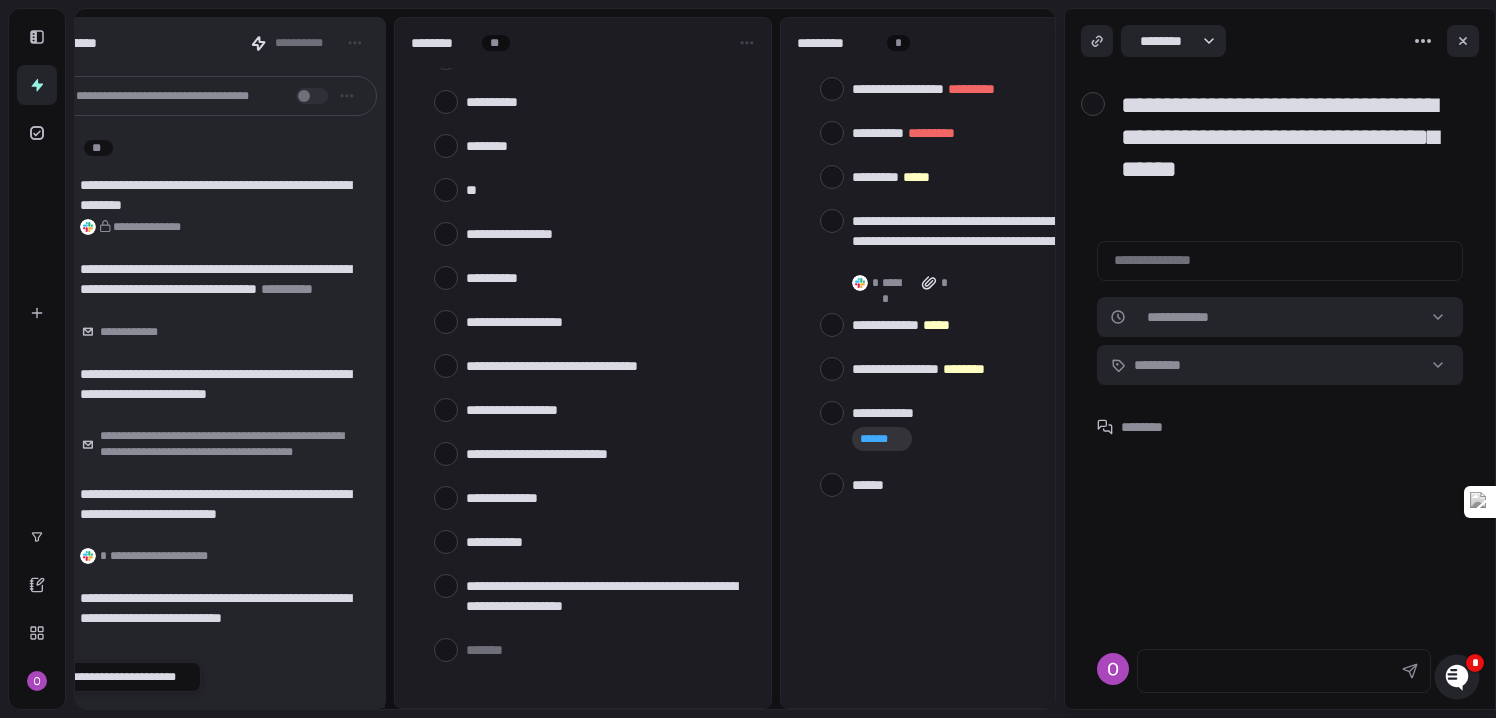 type on "*******" 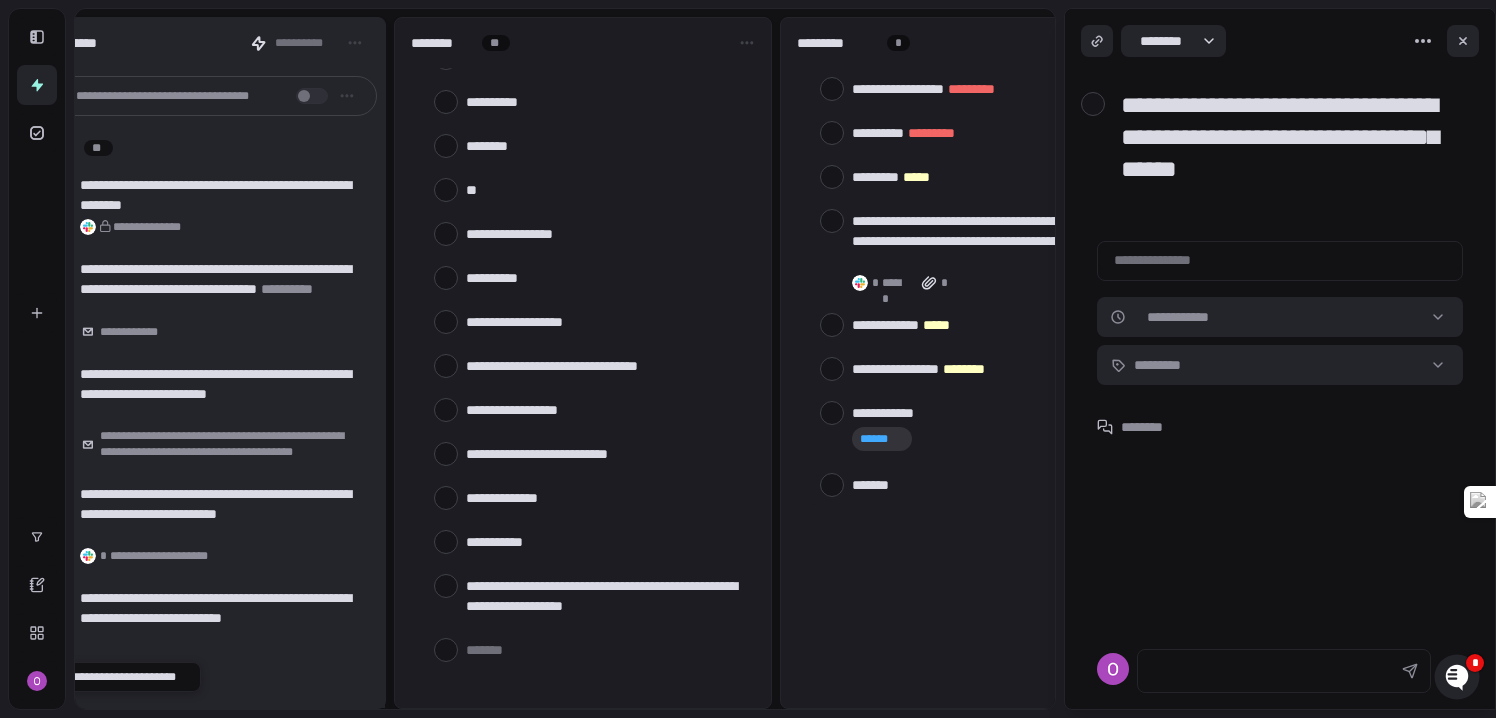 type on "********" 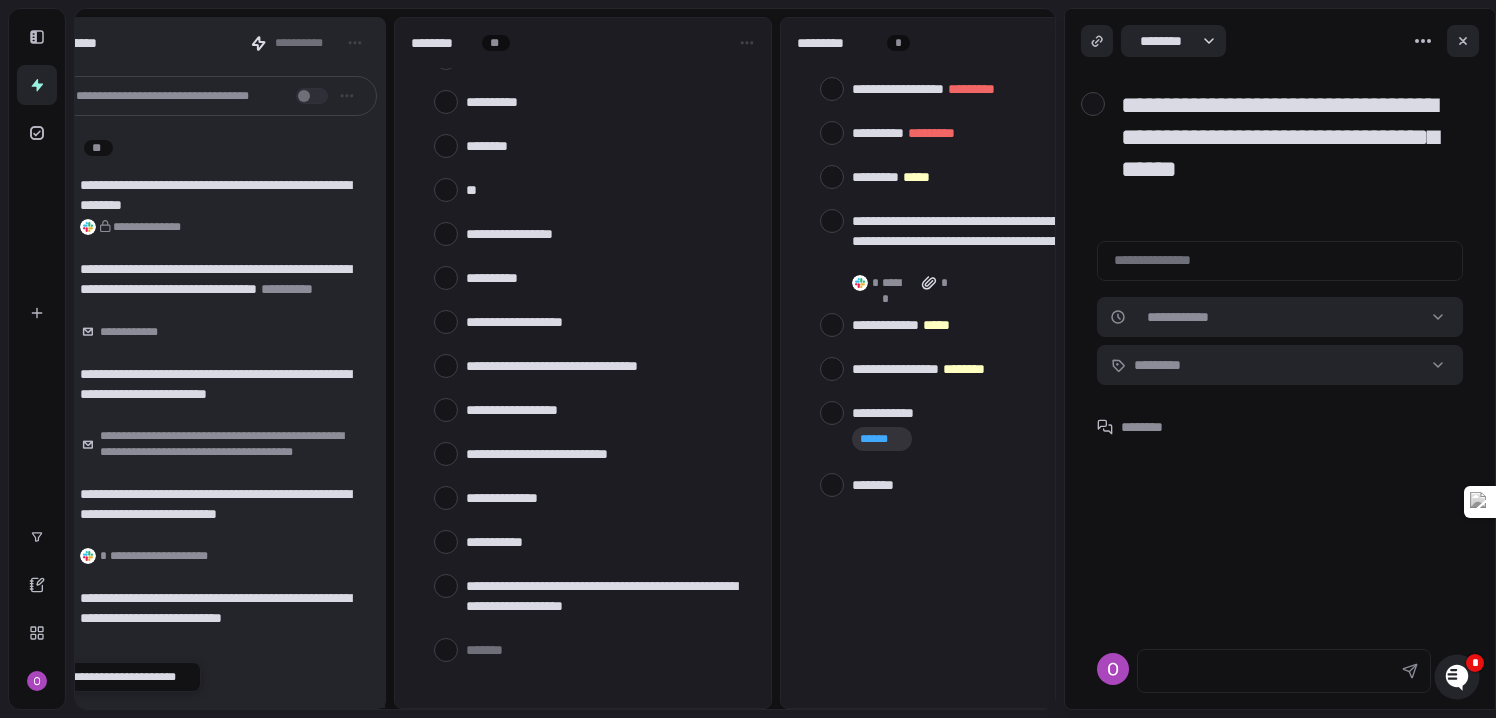 type on "********" 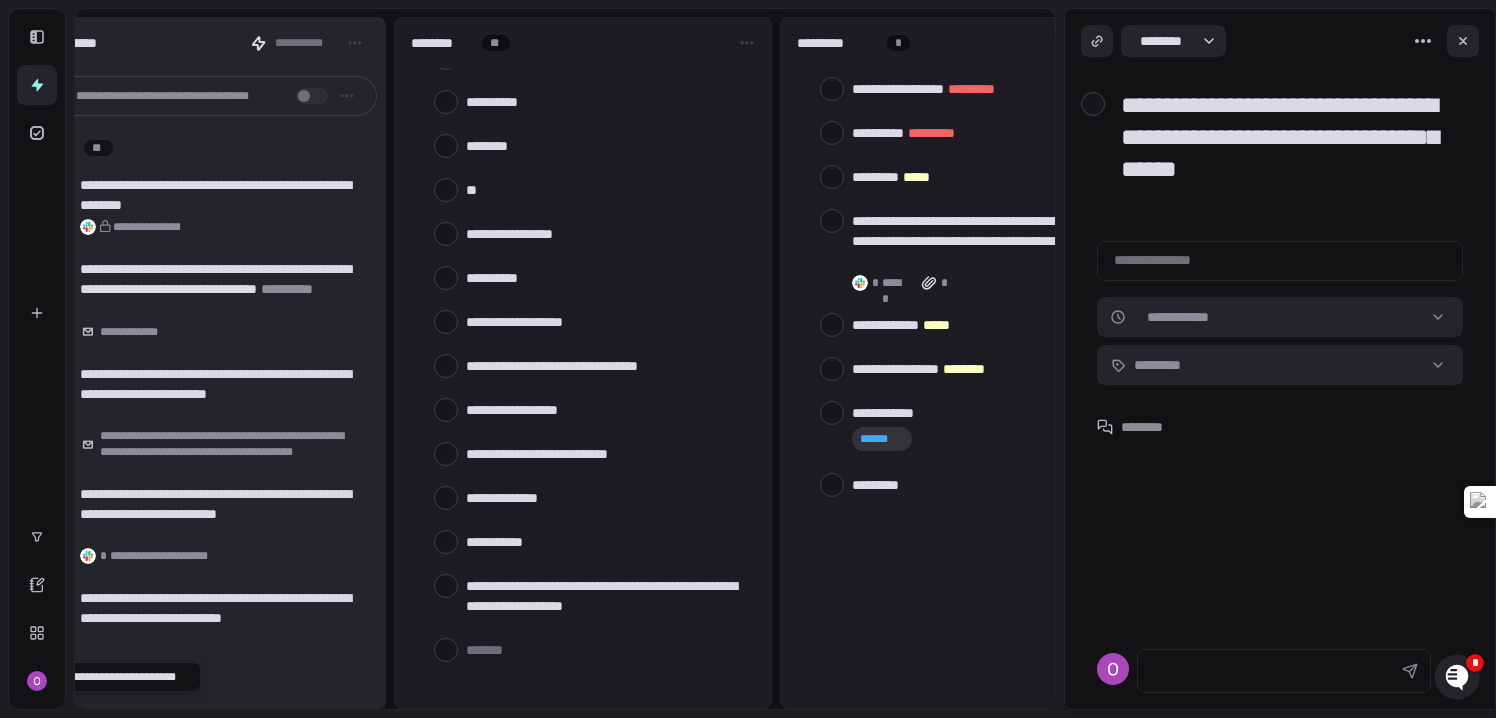 type on "**********" 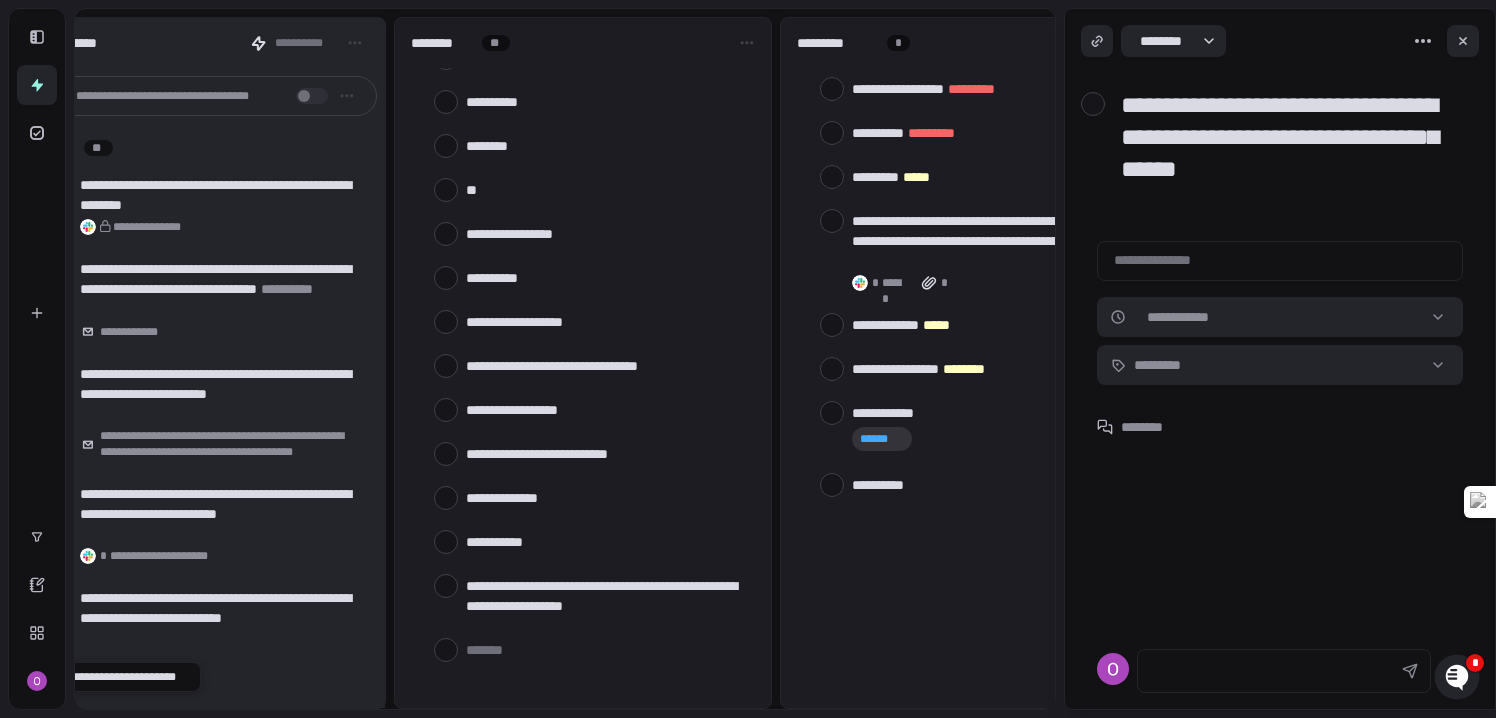 type on "**********" 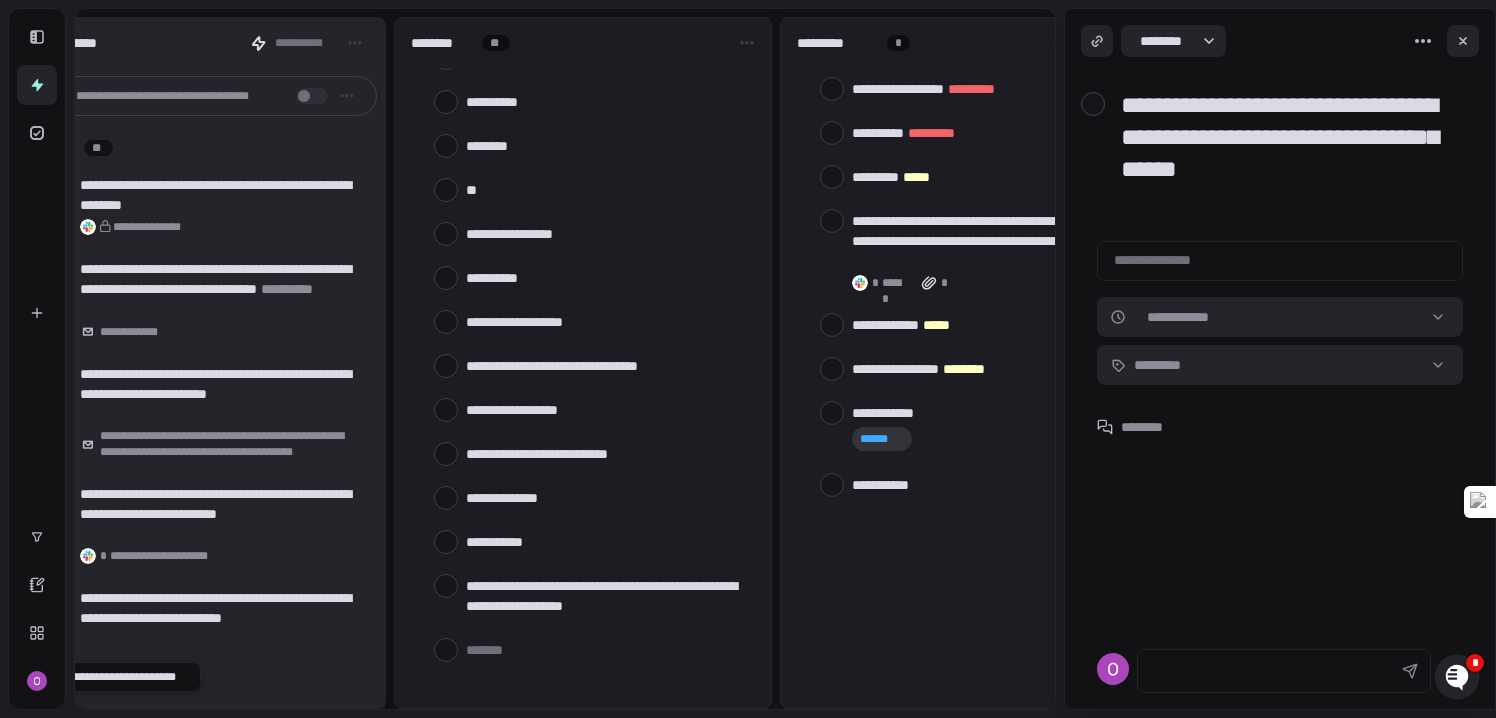 type on "**********" 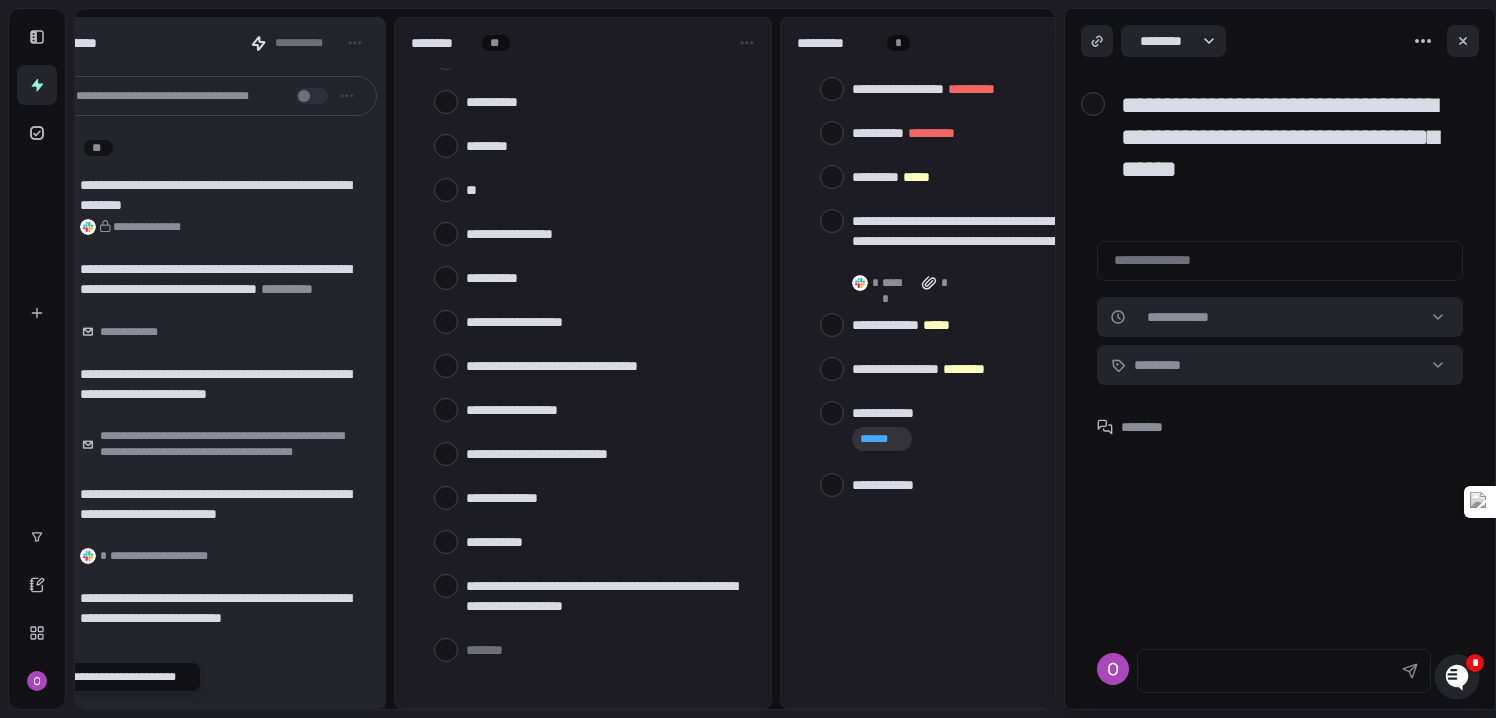 type on "**********" 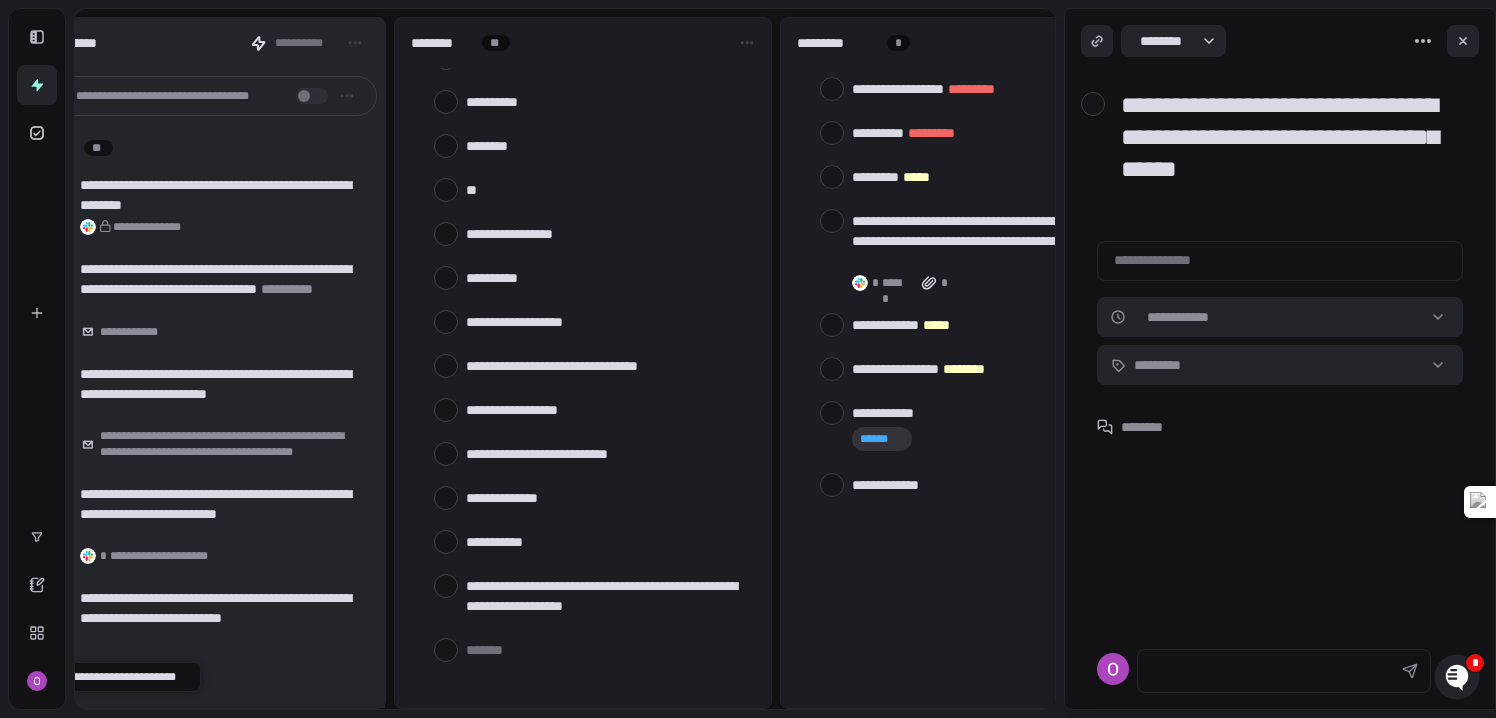 type 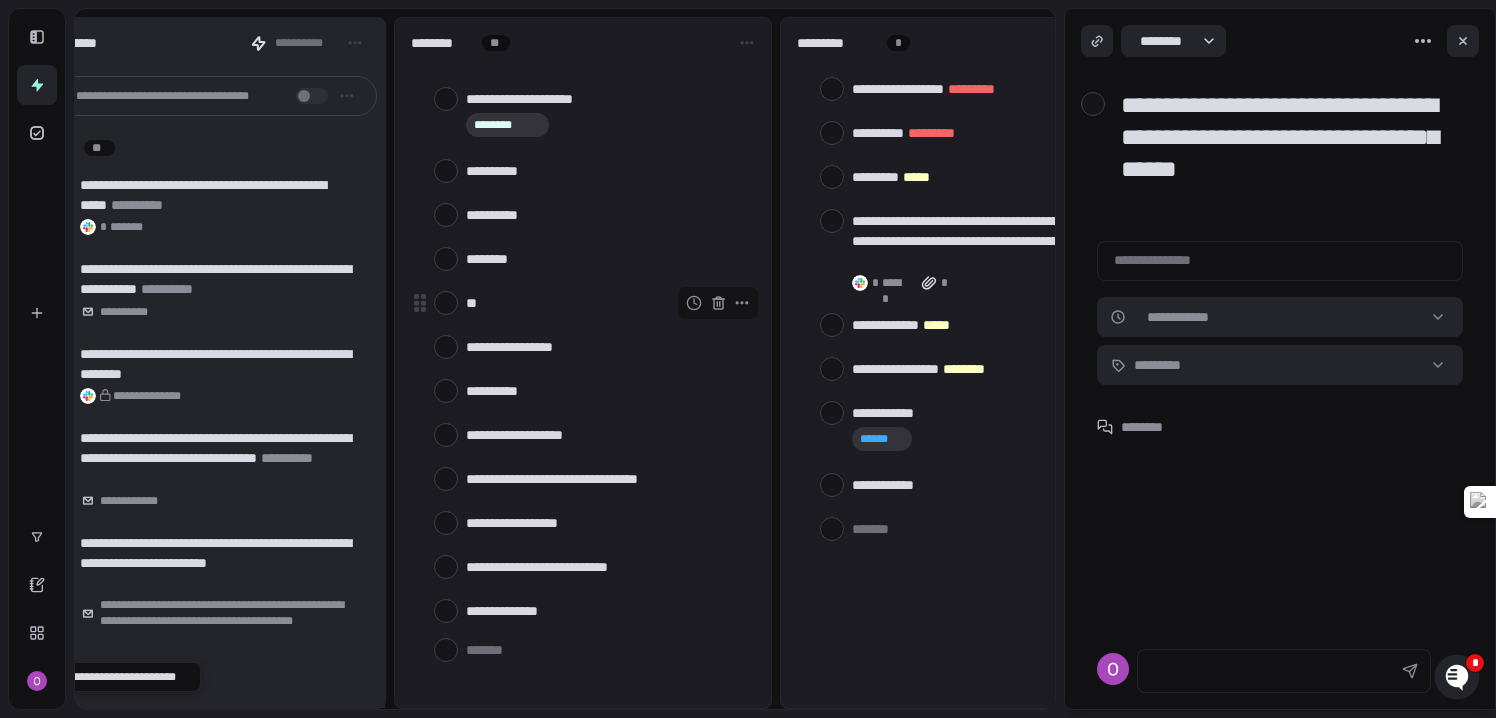 scroll, scrollTop: 172, scrollLeft: 0, axis: vertical 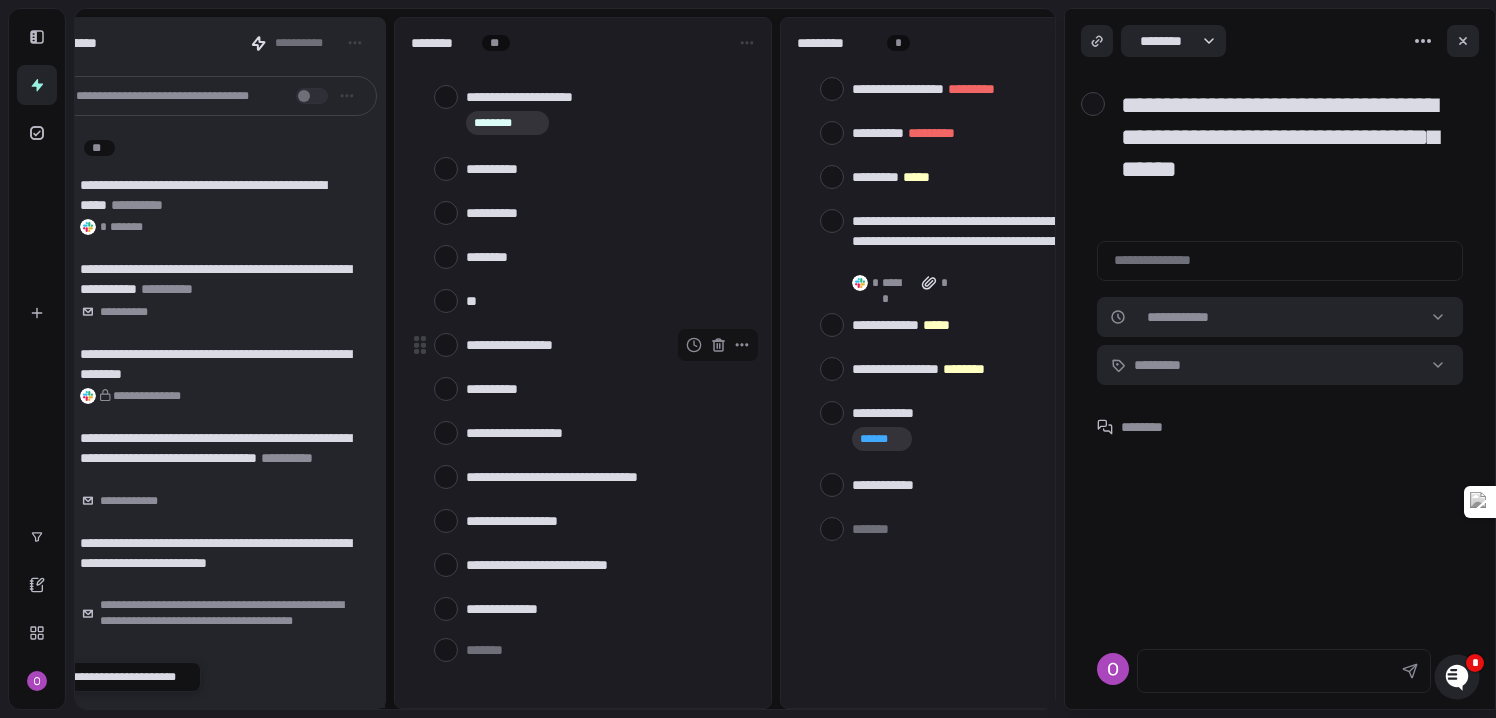 click at bounding box center [446, 345] 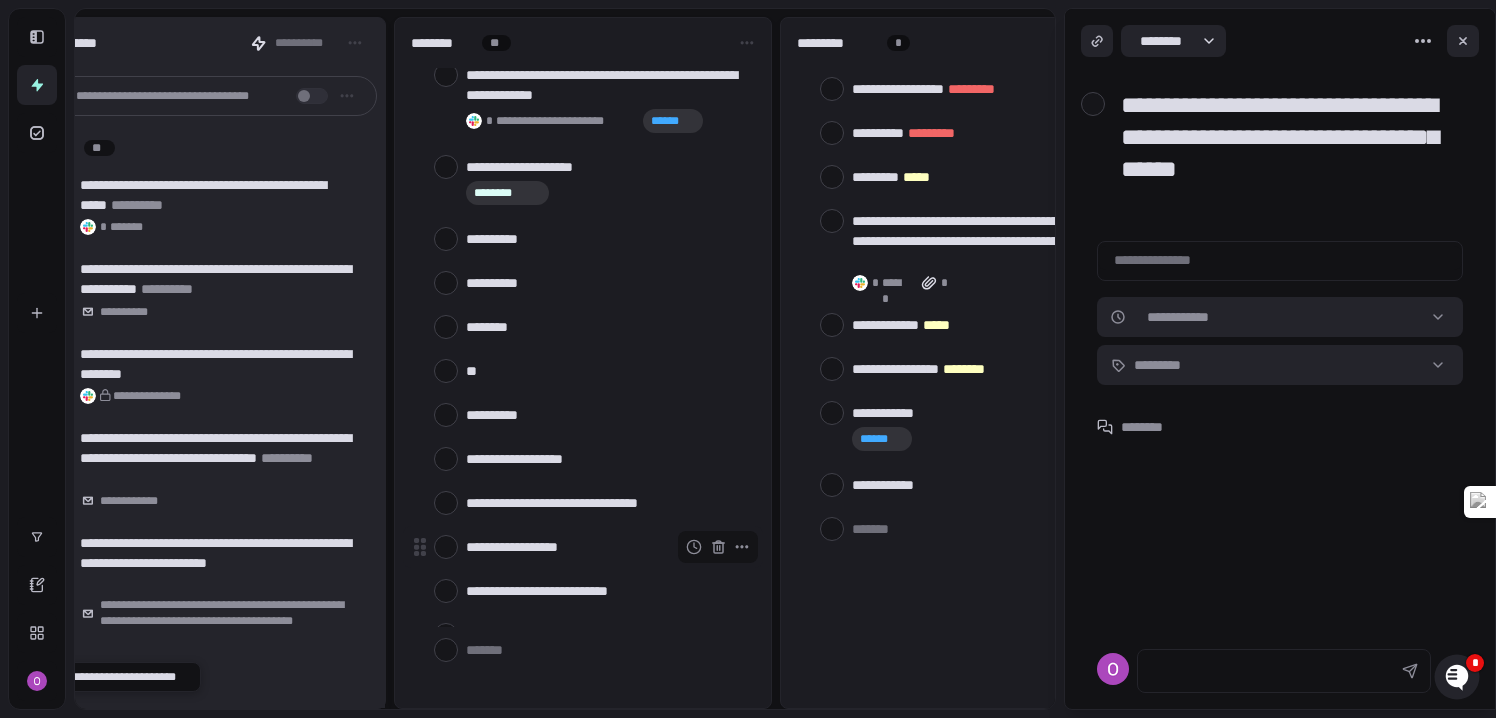 scroll, scrollTop: 239, scrollLeft: 0, axis: vertical 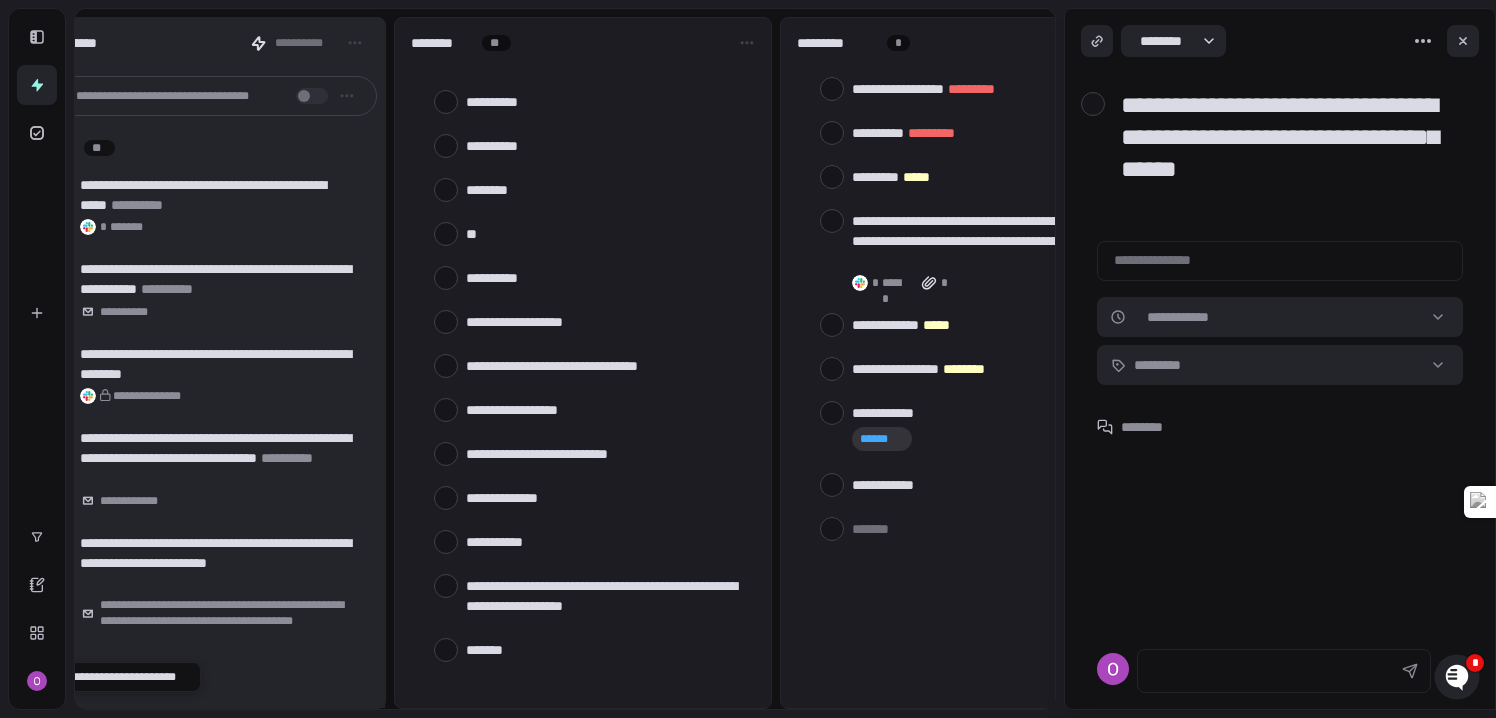 click at bounding box center [606, 649] 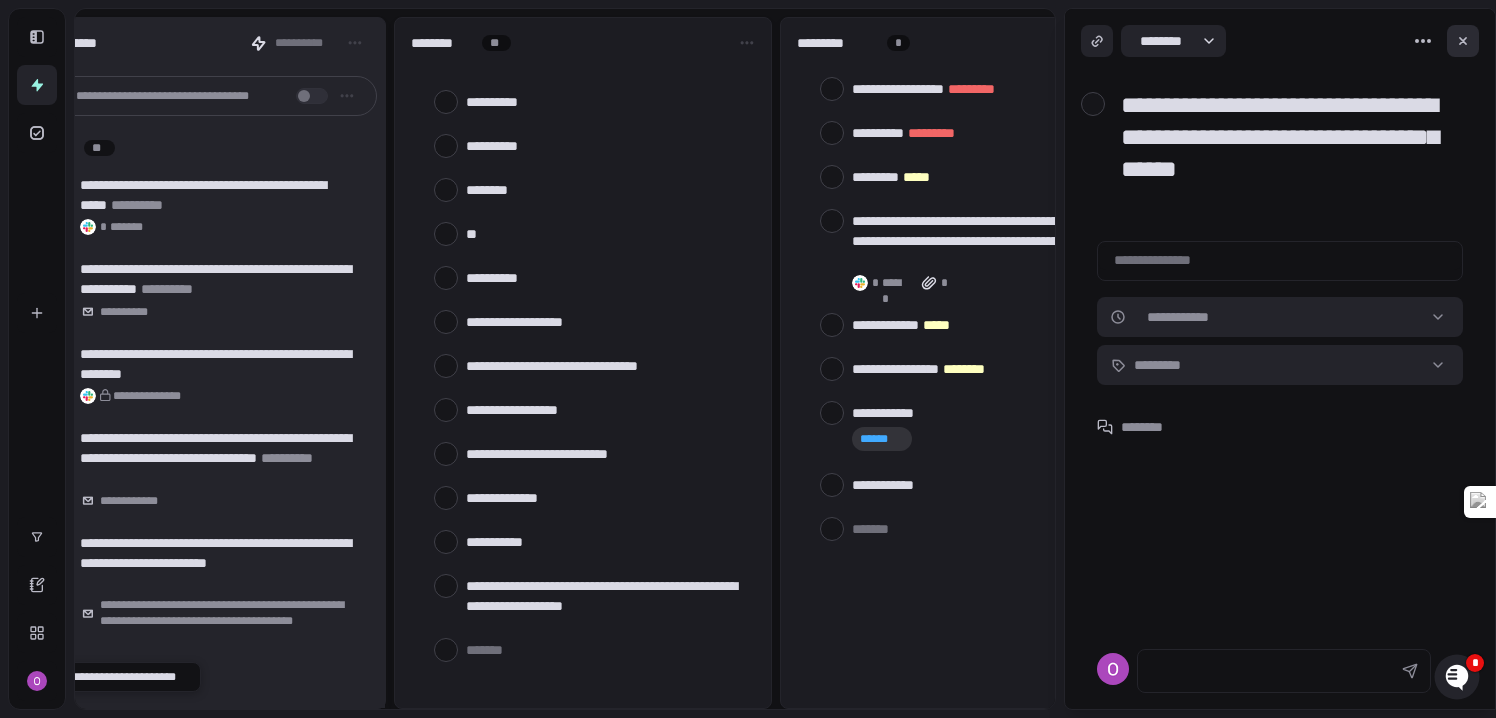 click at bounding box center [1463, 41] 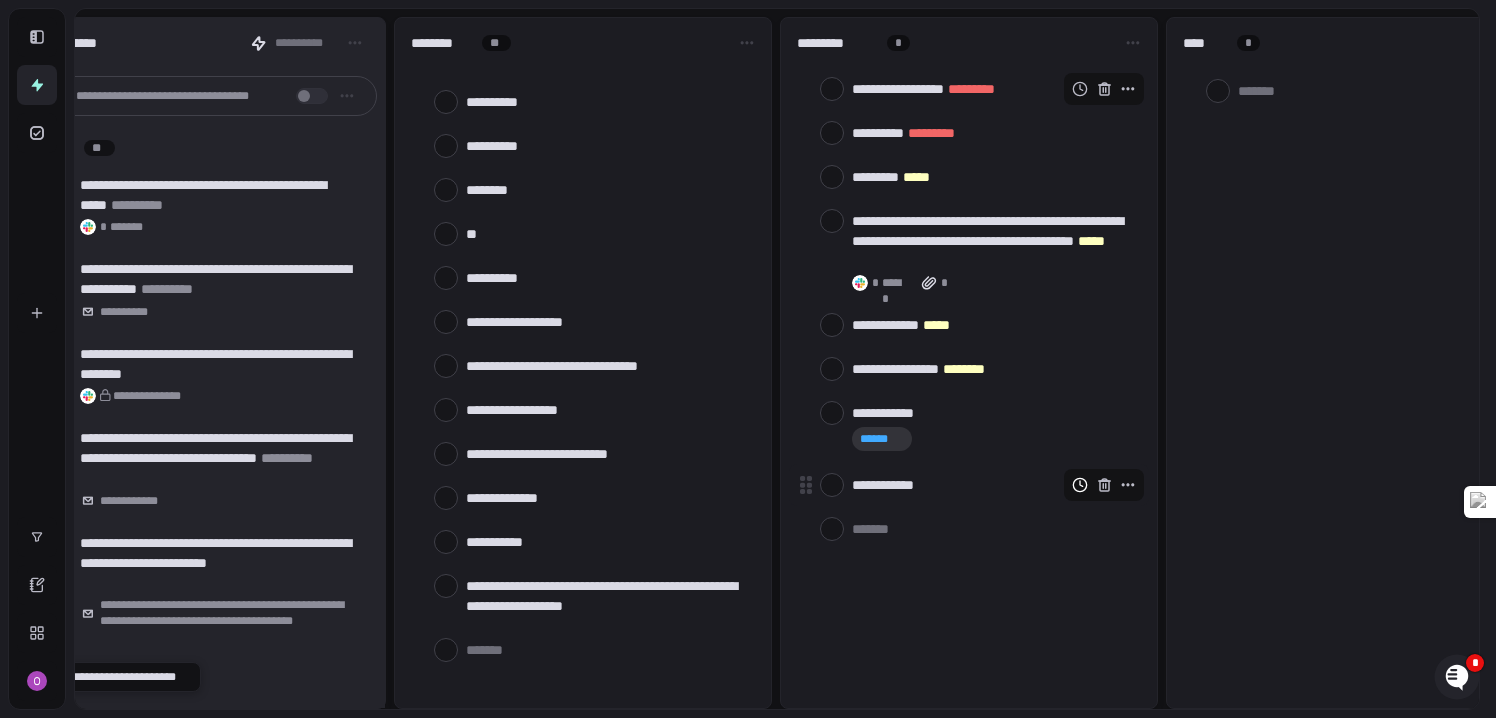 click 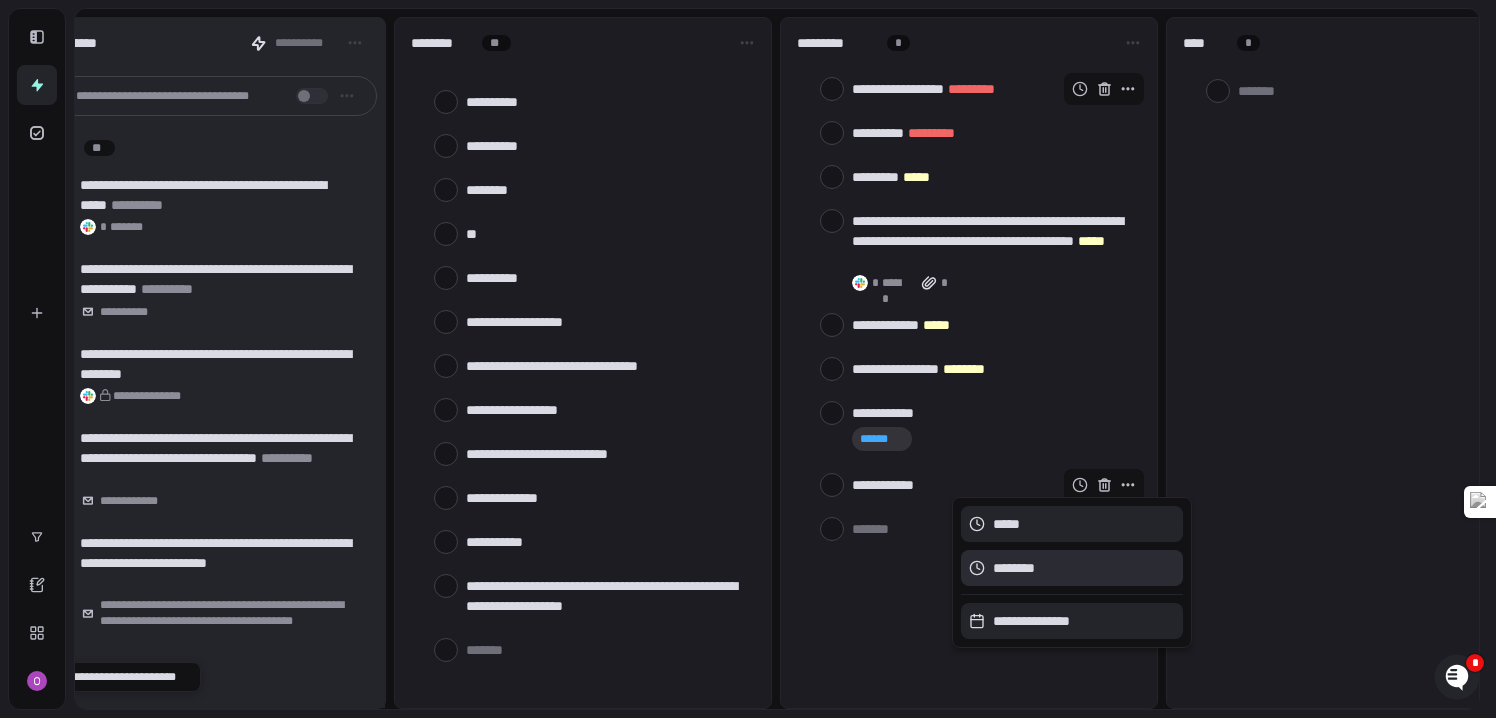 click on "********" at bounding box center [1014, 568] 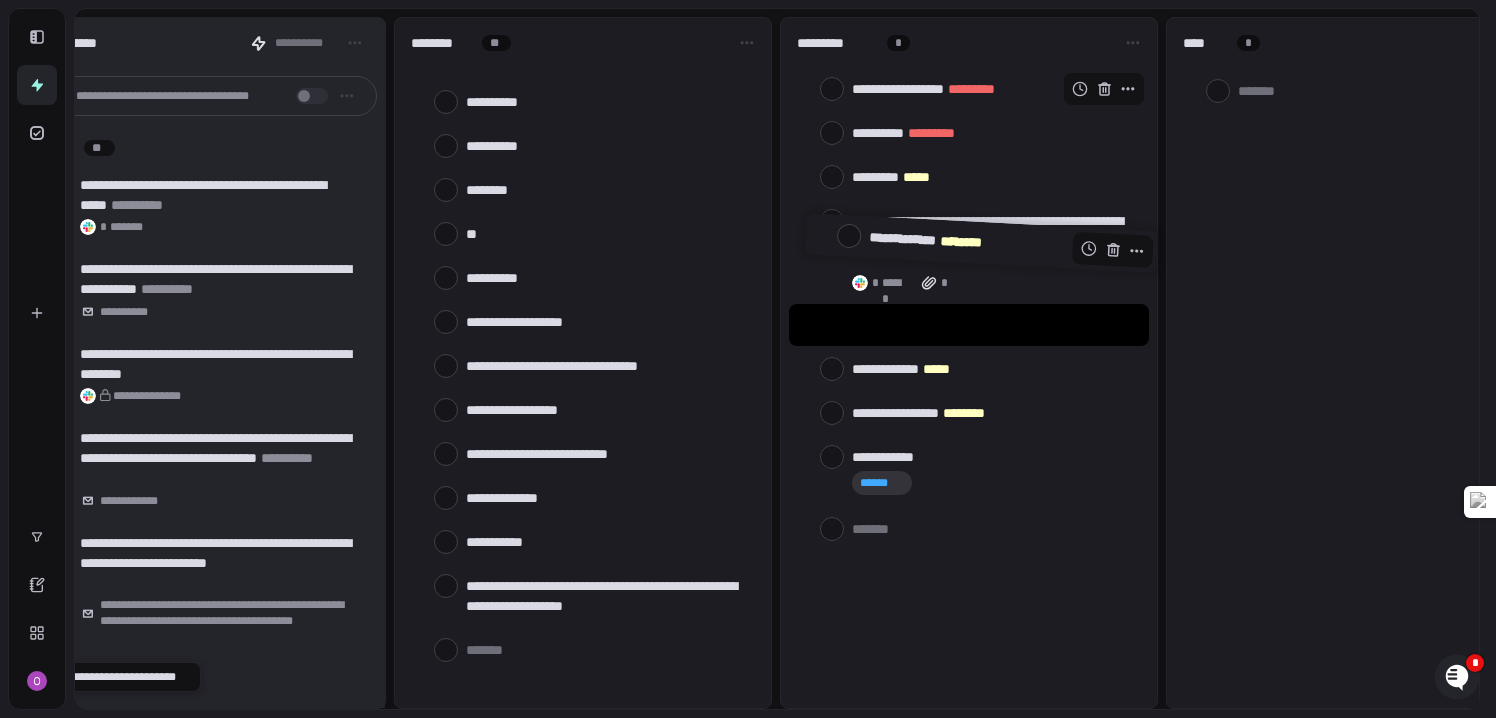 drag, startPoint x: 930, startPoint y: 483, endPoint x: 947, endPoint y: 242, distance: 241.59885 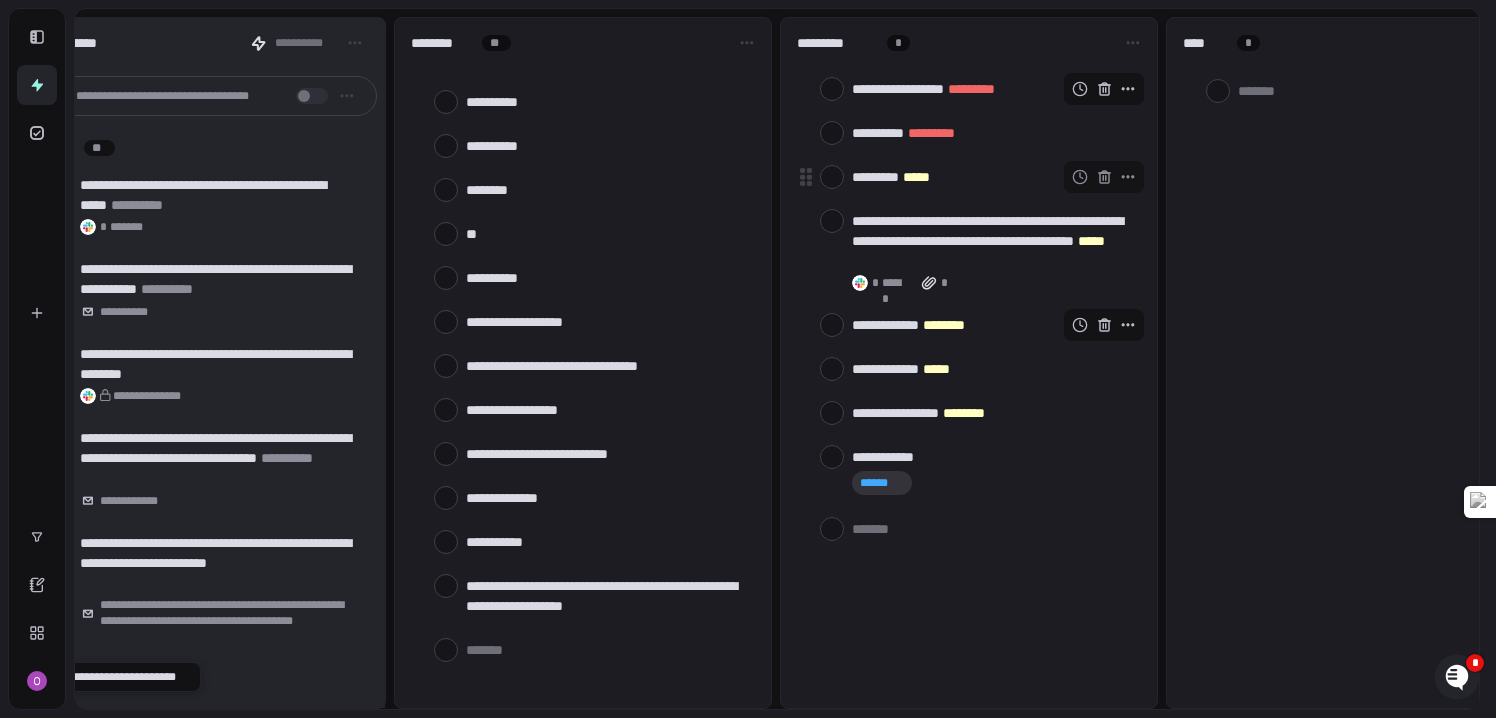 click on "*****" at bounding box center (916, 177) 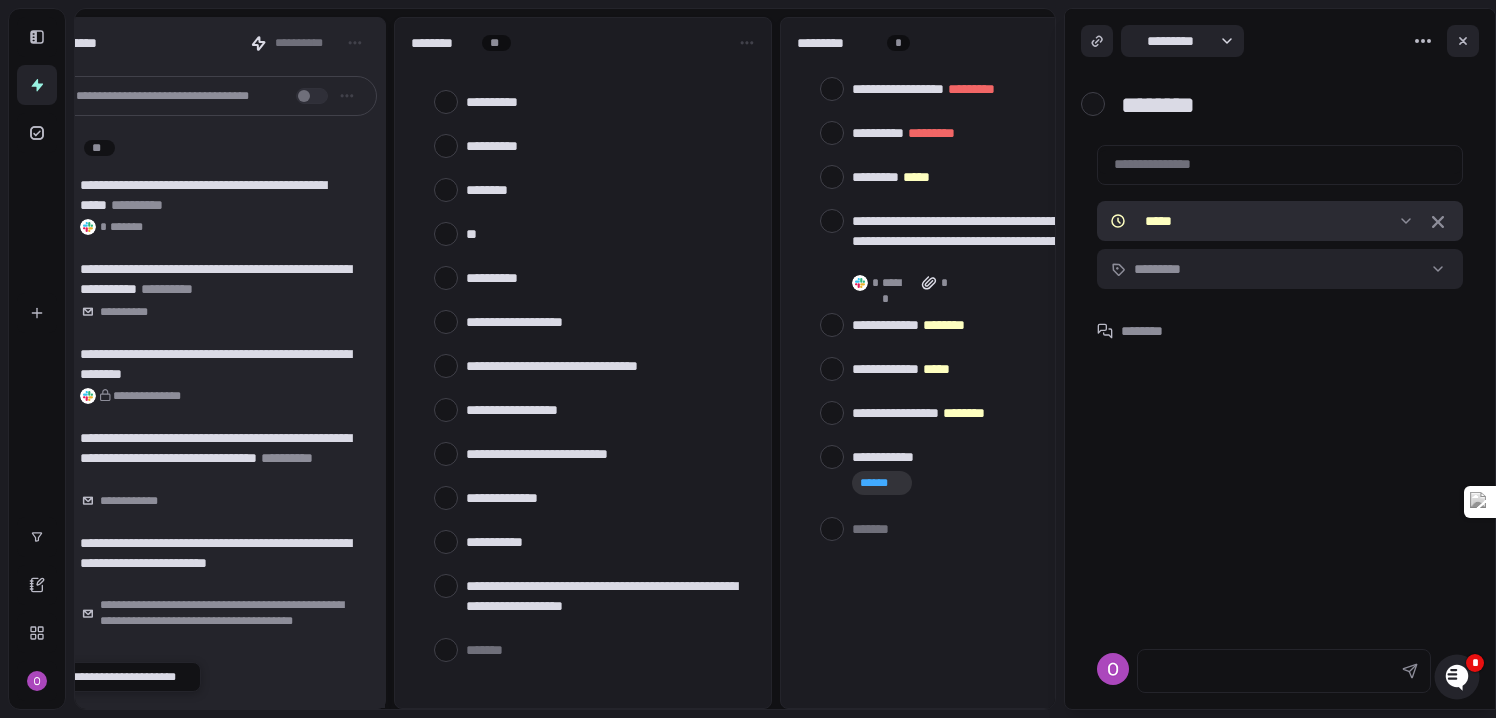 click on "**********" at bounding box center [748, 359] 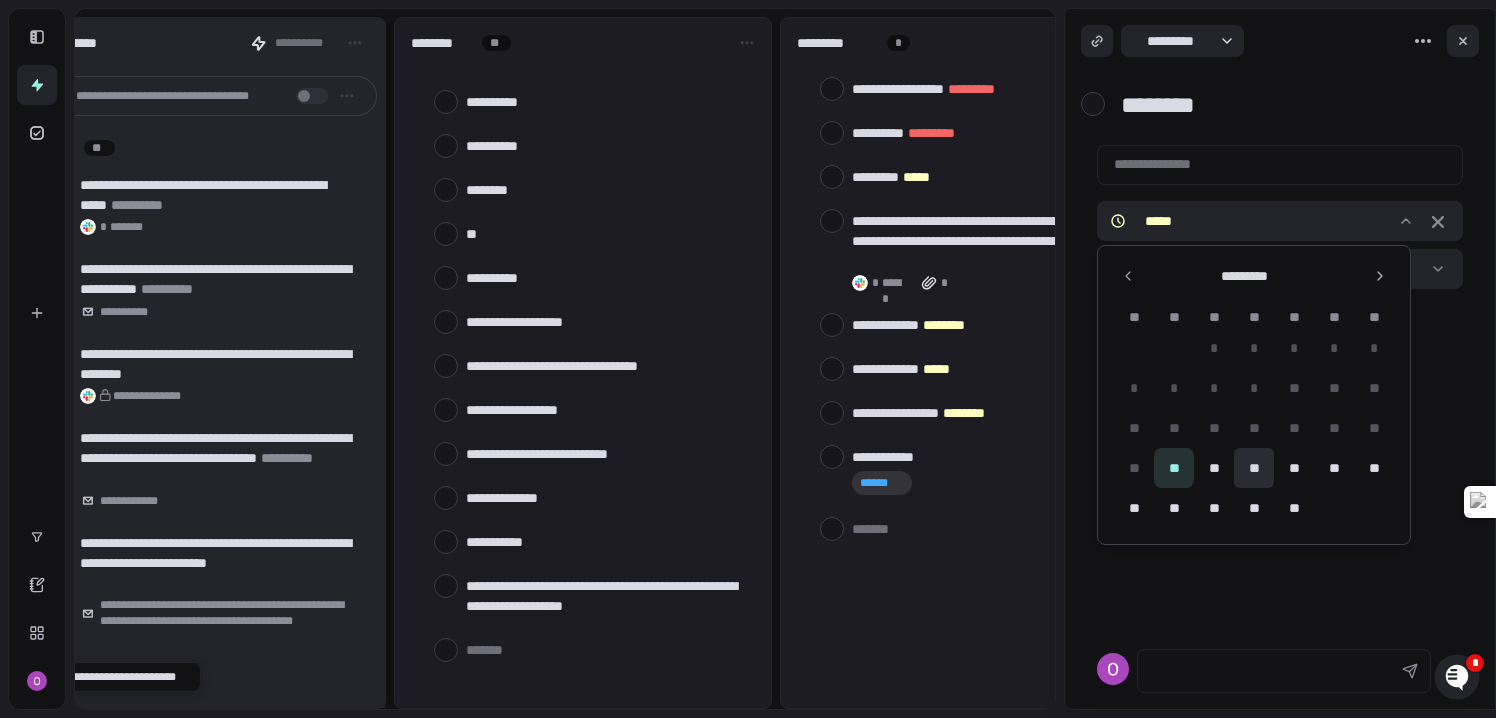 click on "**" at bounding box center (1254, 468) 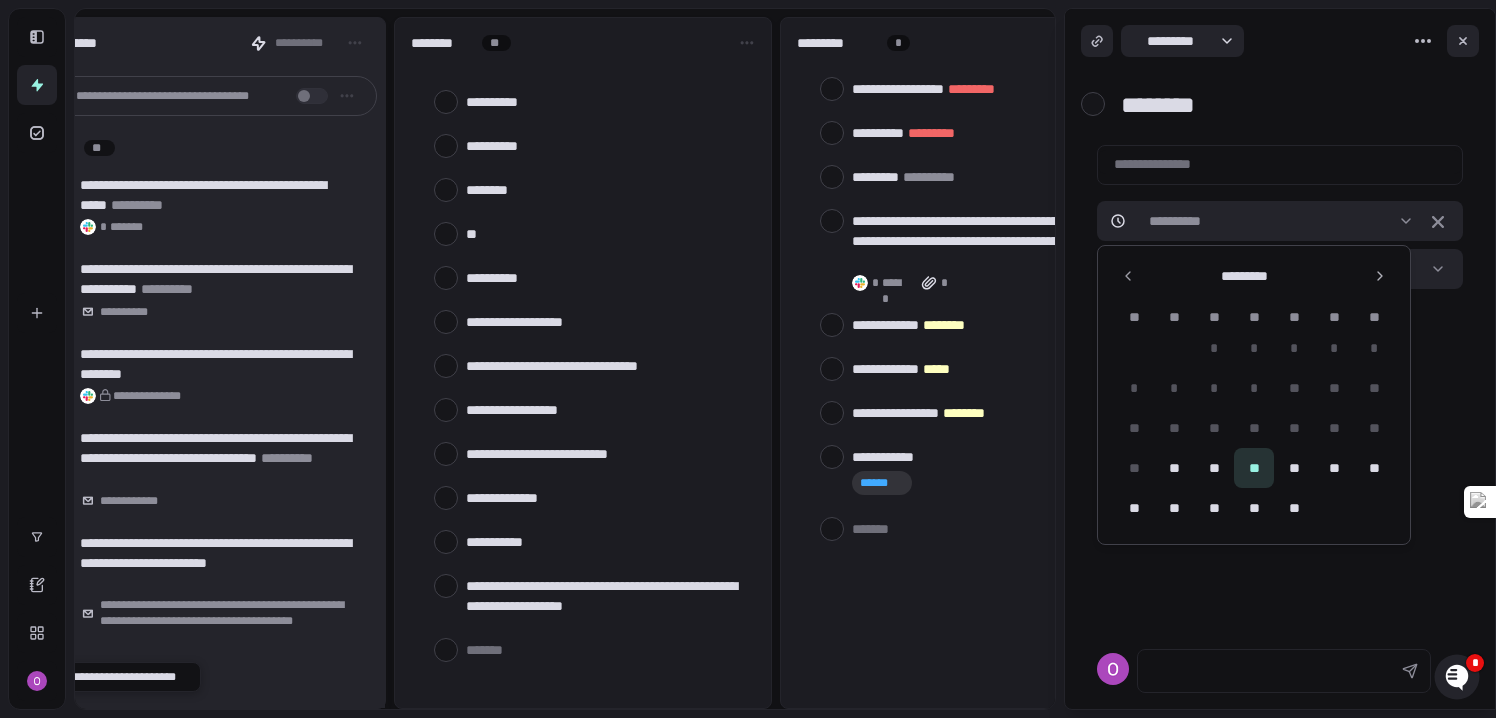 click at bounding box center (1280, 495) 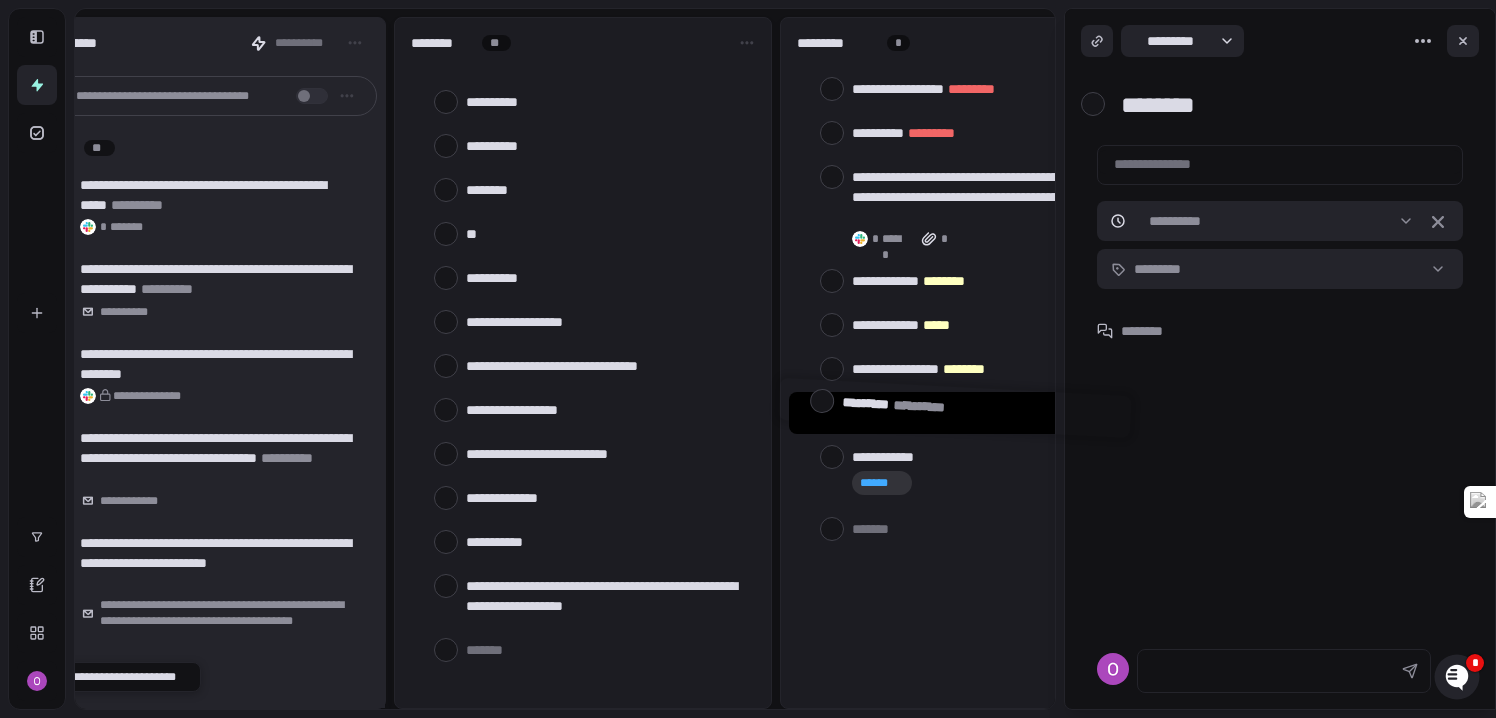 drag, startPoint x: 885, startPoint y: 175, endPoint x: 870, endPoint y: 406, distance: 231.4865 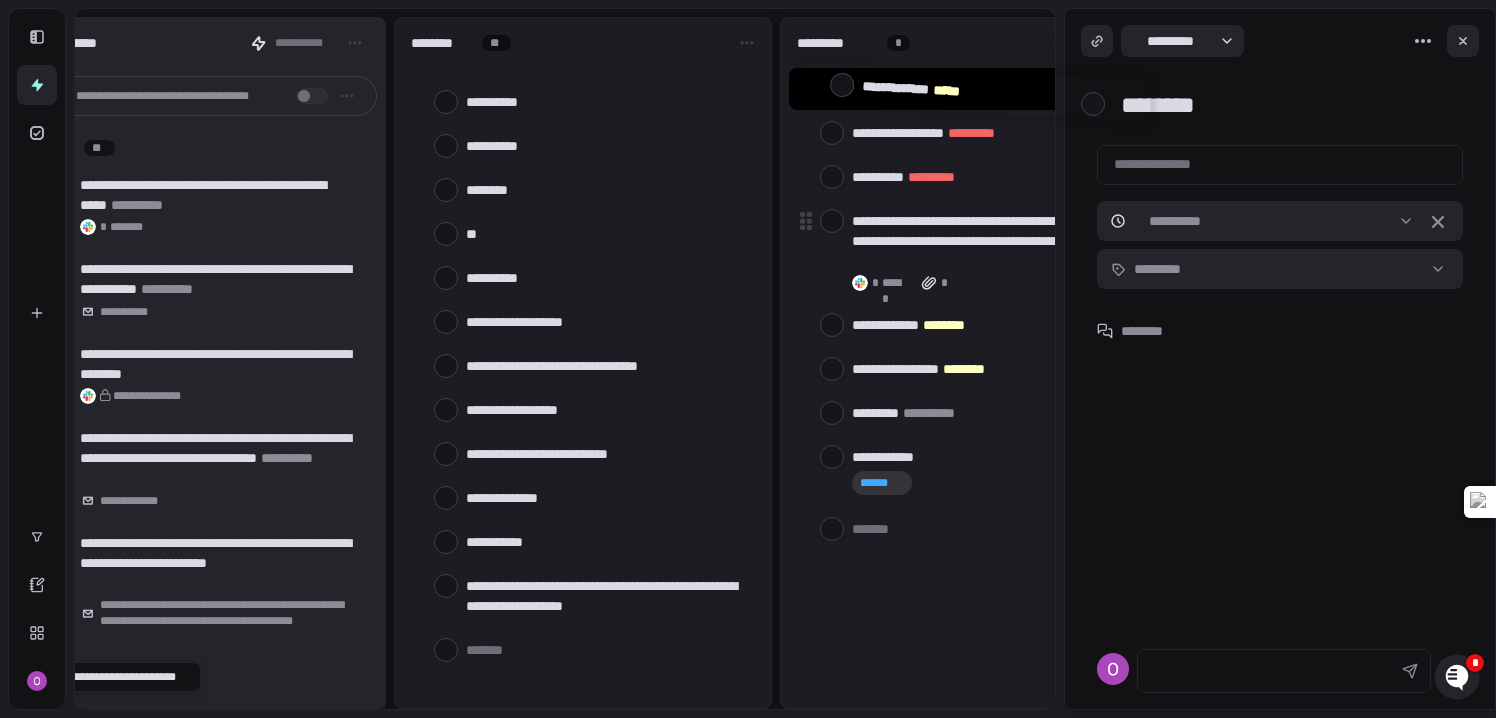 drag, startPoint x: 878, startPoint y: 329, endPoint x: 878, endPoint y: 256, distance: 73 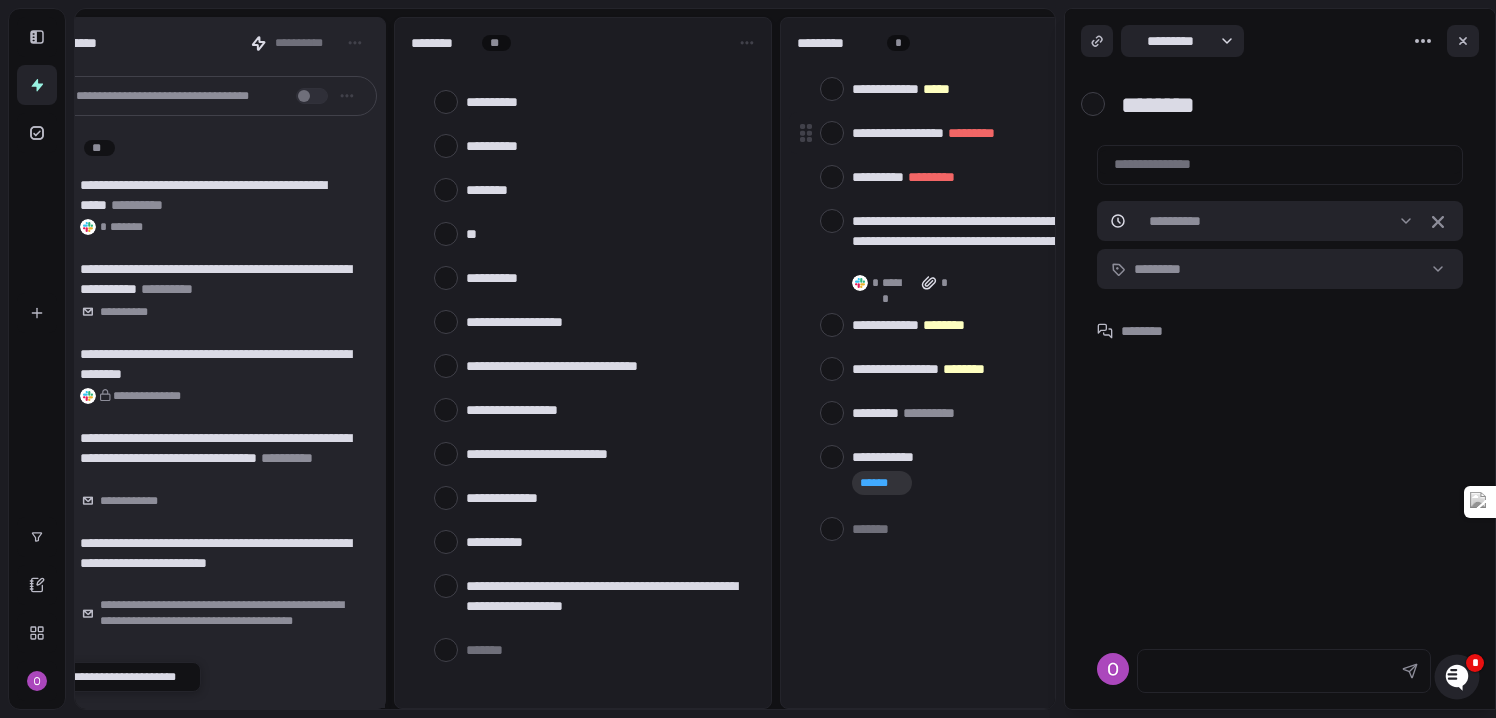 click on "**********" at bounding box center [992, 133] 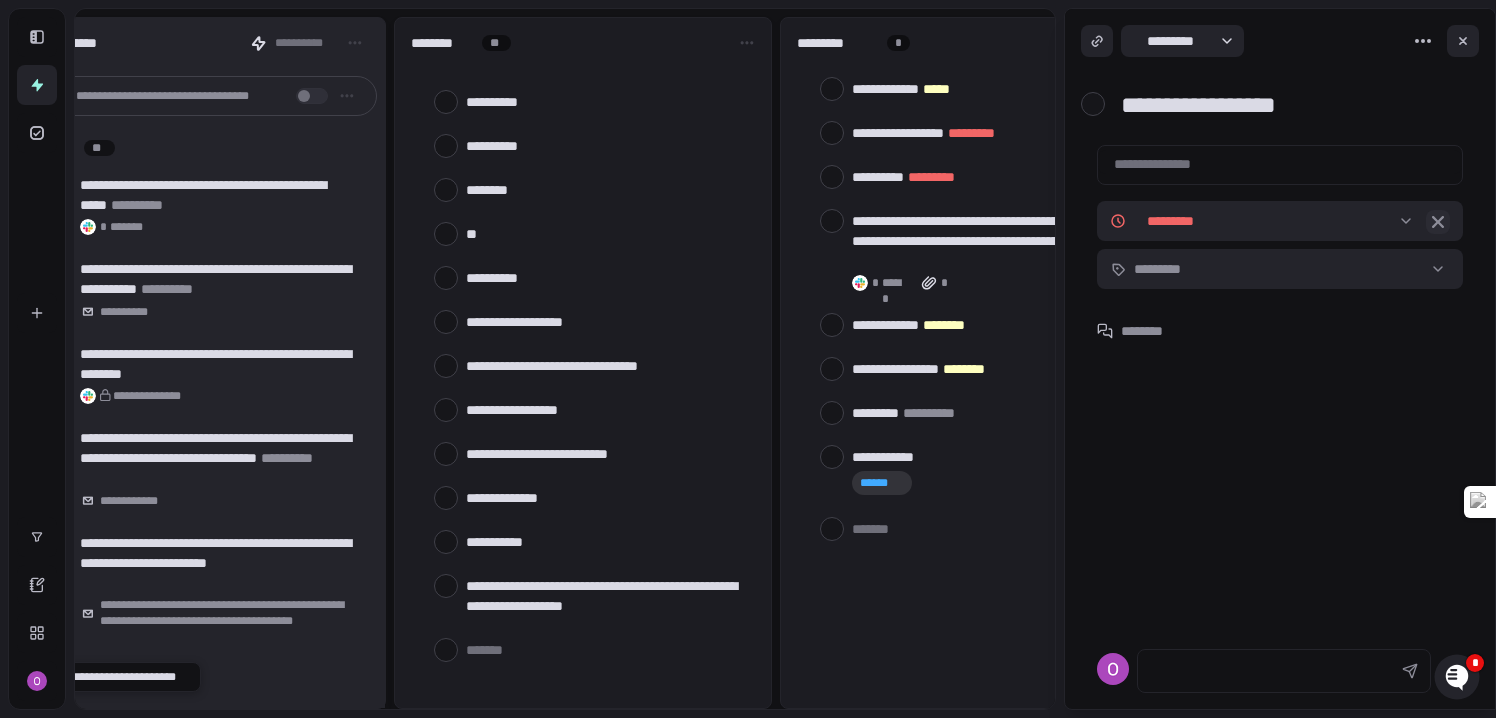 click at bounding box center [1438, 222] 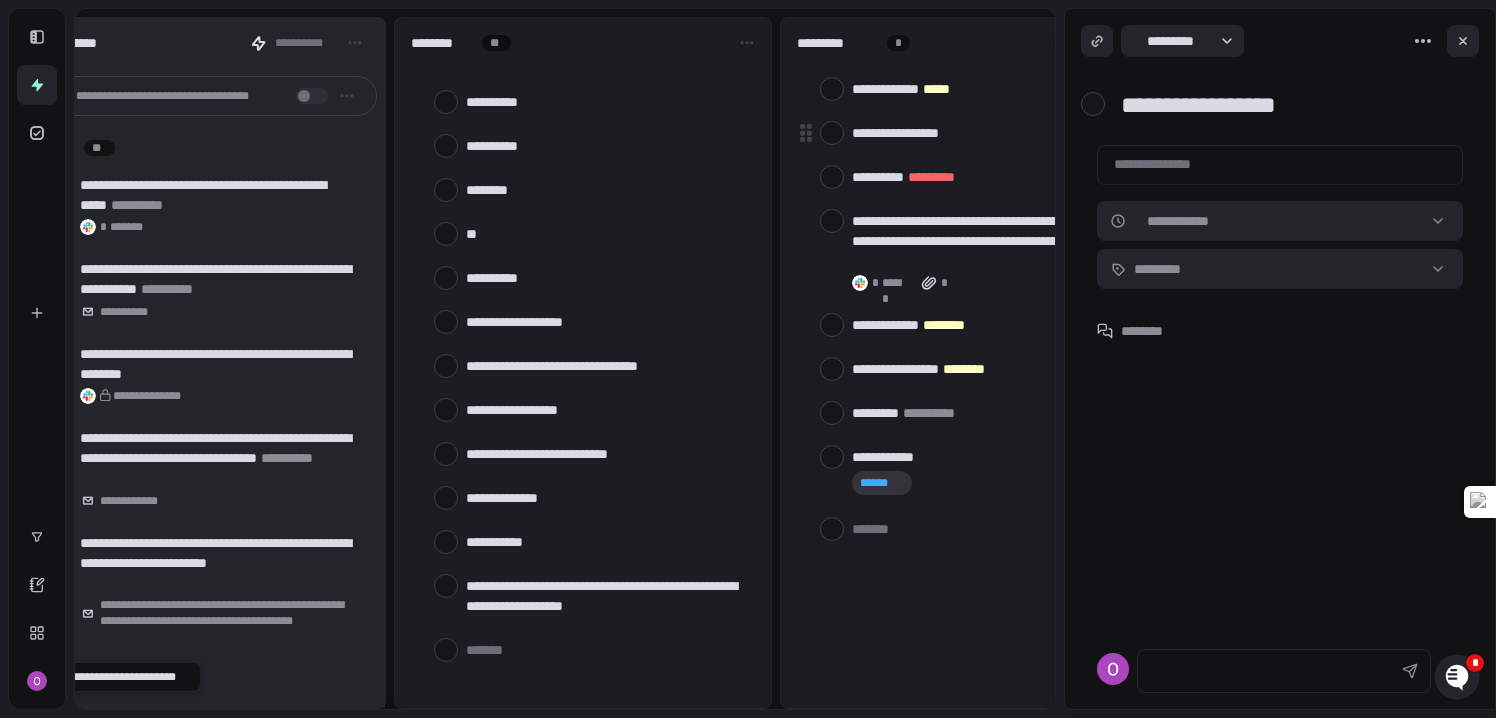 click on "**********" at bounding box center [992, 133] 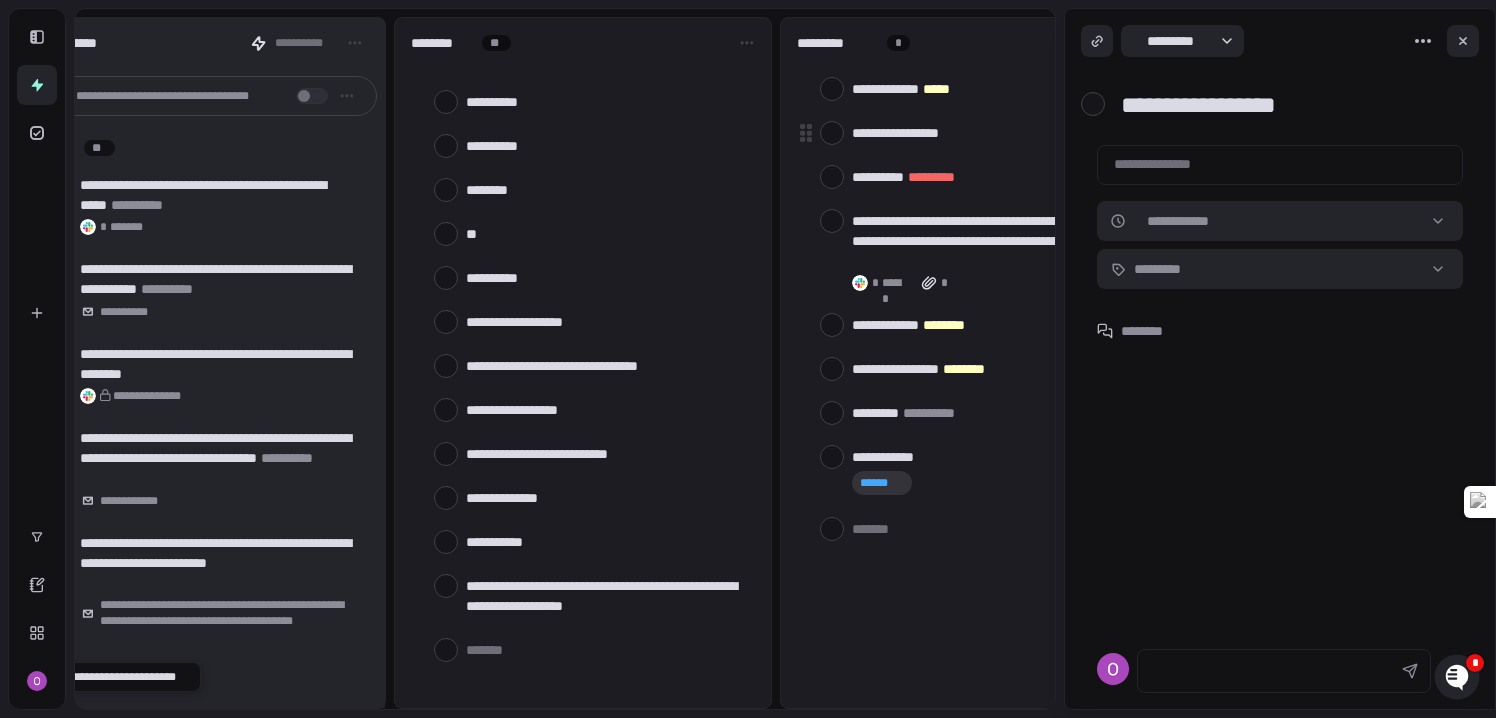 click on "**********" at bounding box center [992, 133] 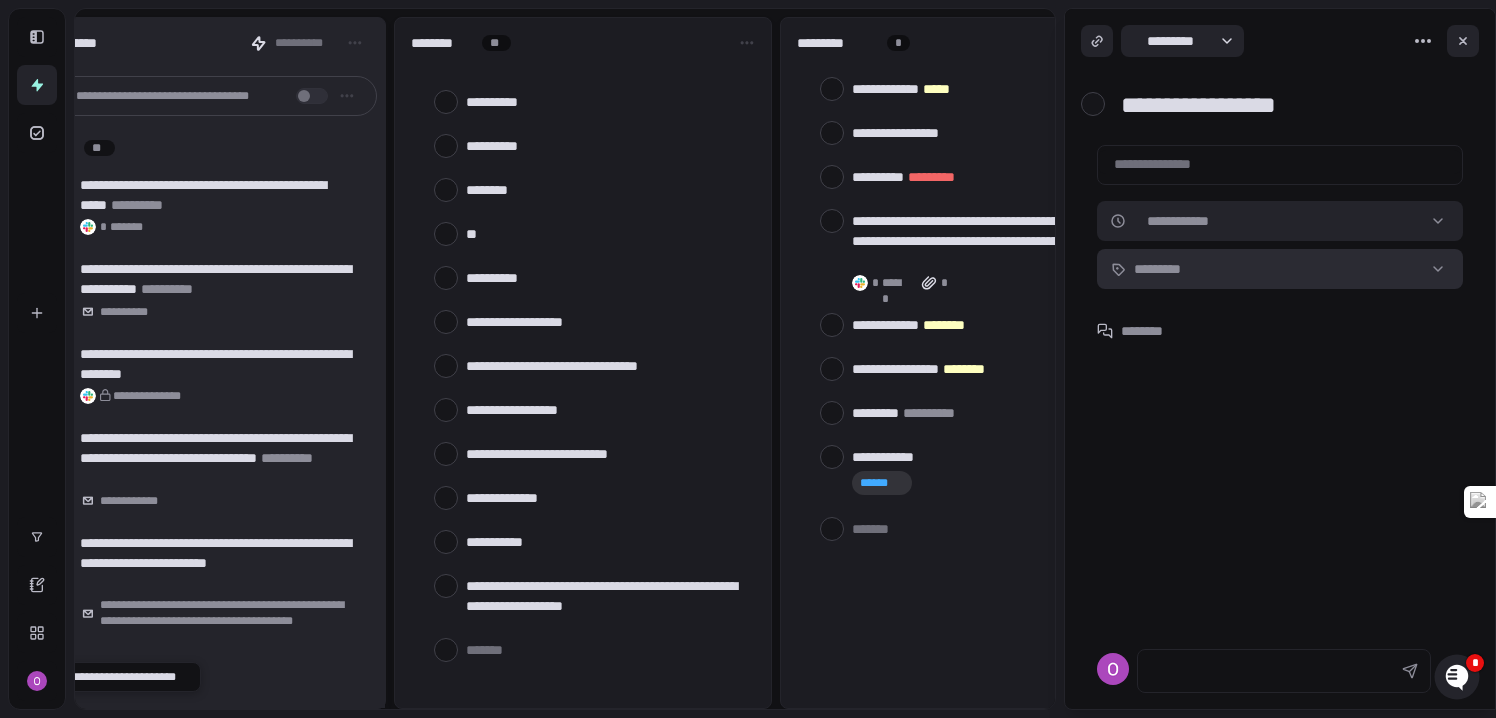 click on "**********" at bounding box center (748, 359) 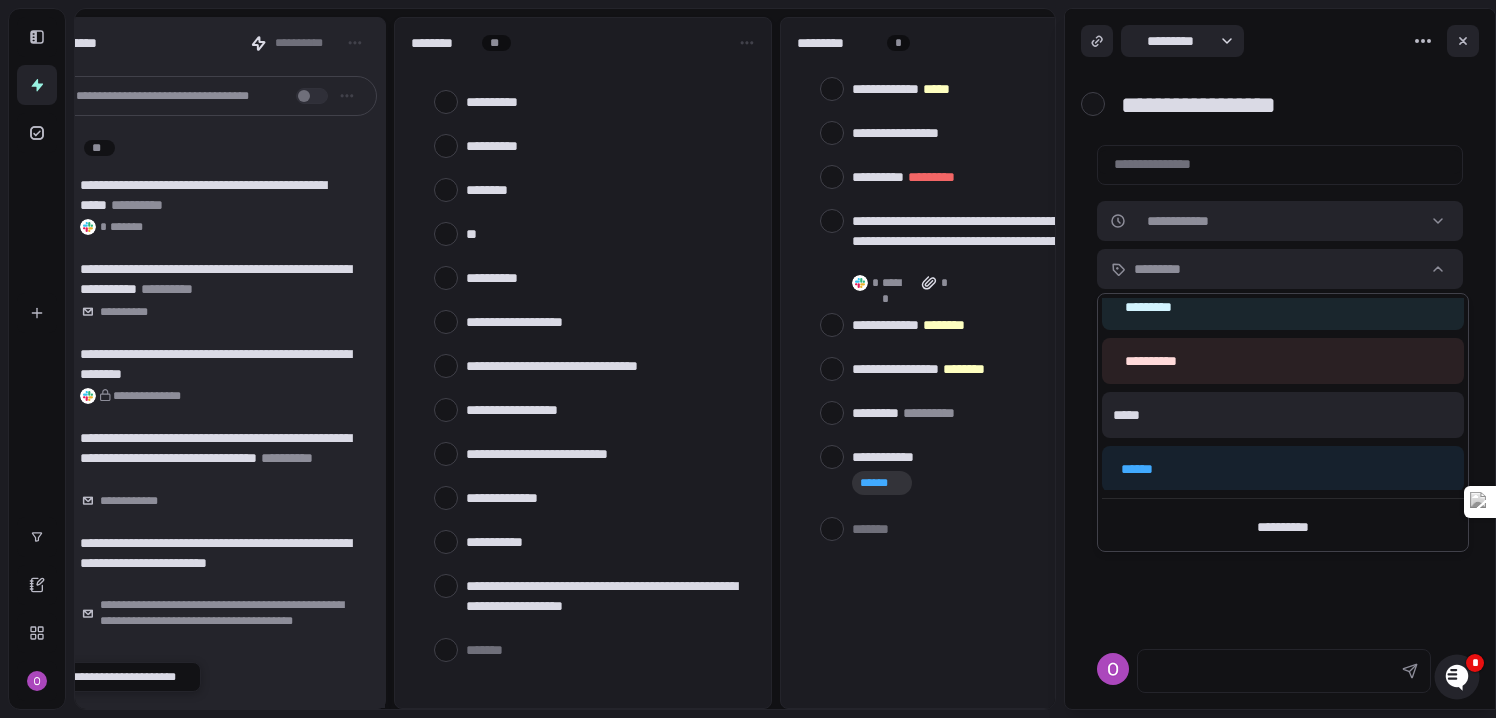scroll, scrollTop: 178, scrollLeft: 0, axis: vertical 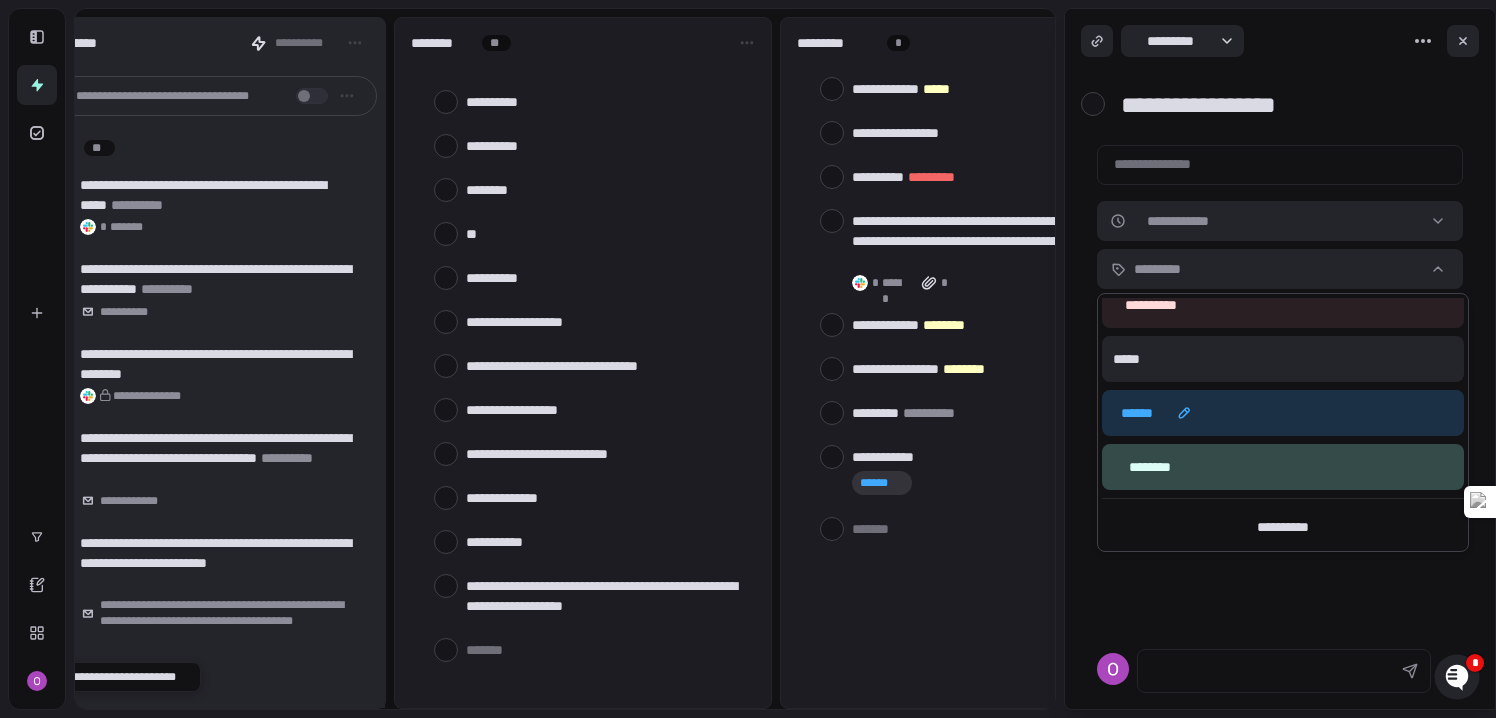 click on "*   ****" at bounding box center (1283, 413) 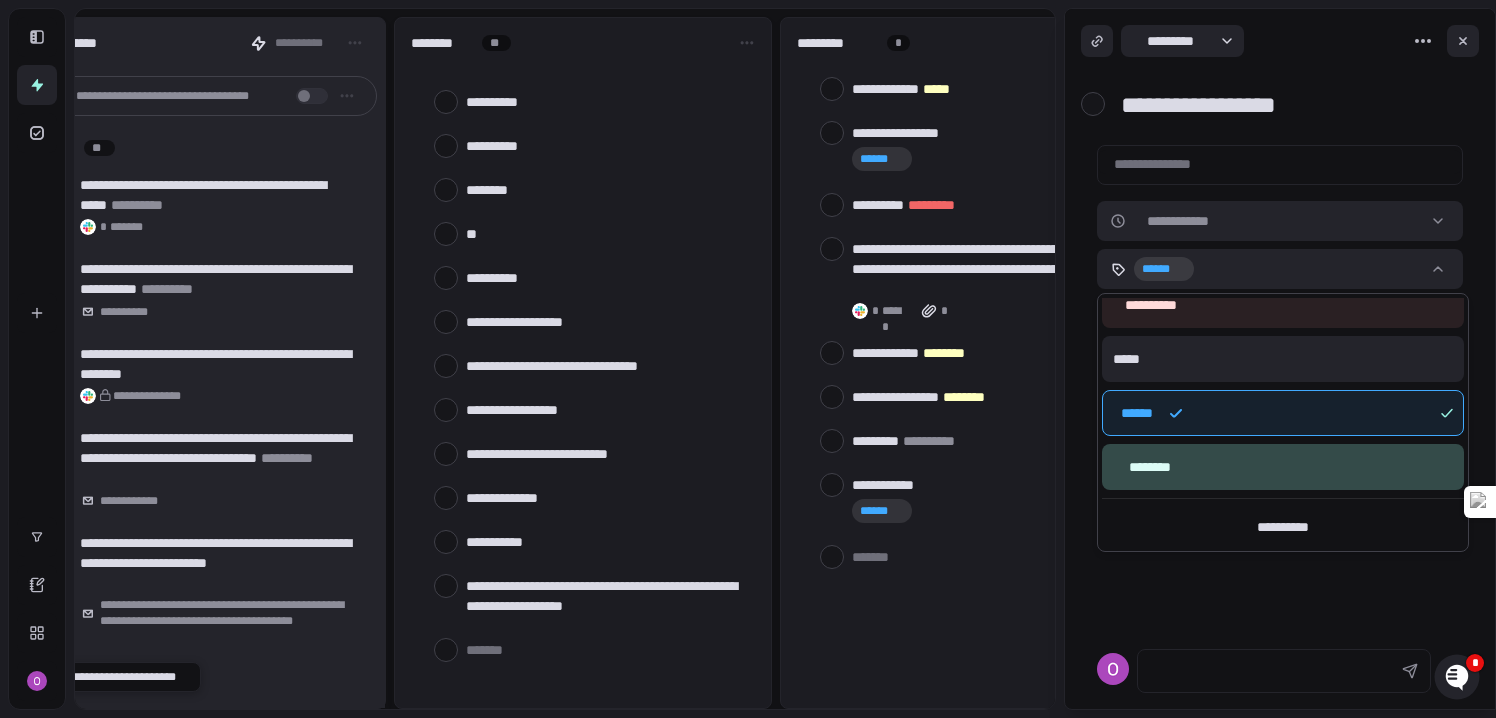 click on "**********" at bounding box center [748, 359] 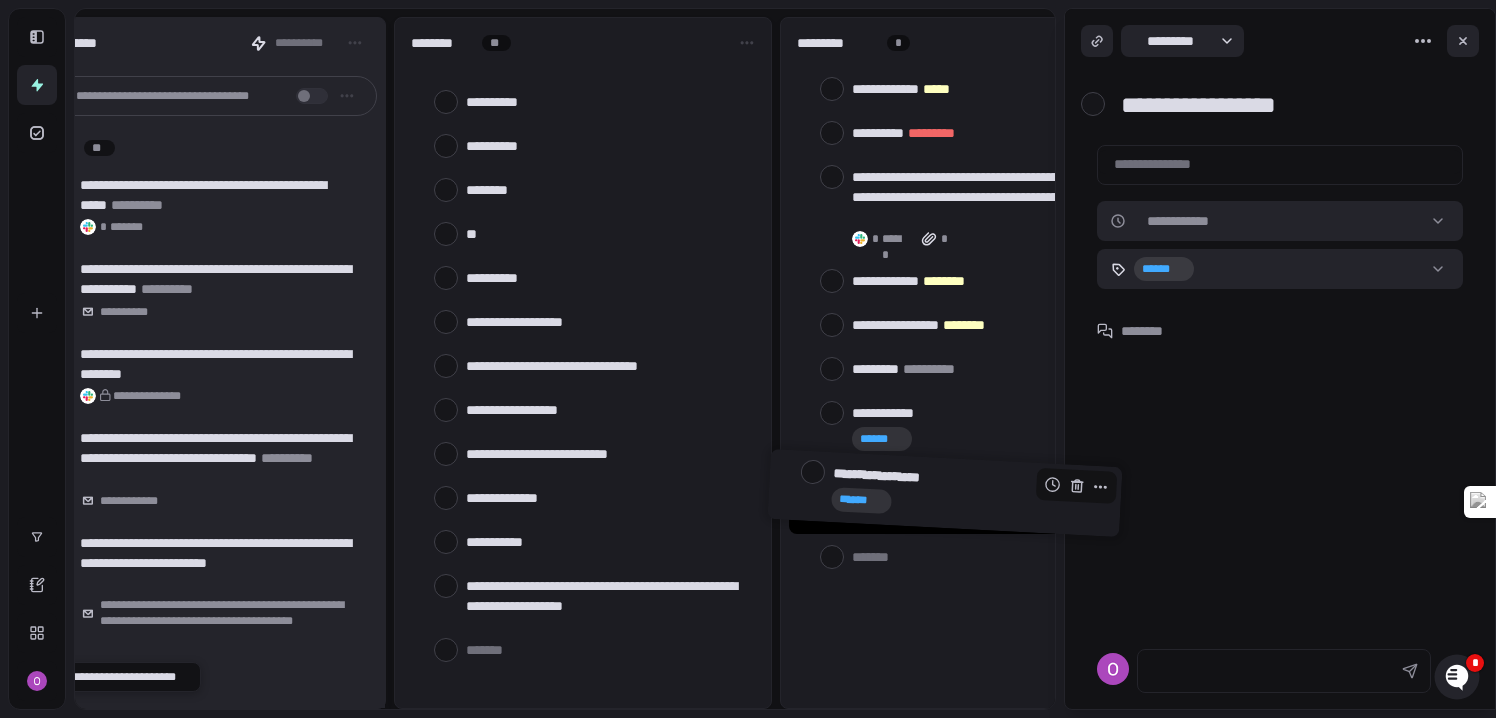drag, startPoint x: 920, startPoint y: 132, endPoint x: 898, endPoint y: 482, distance: 350.69073 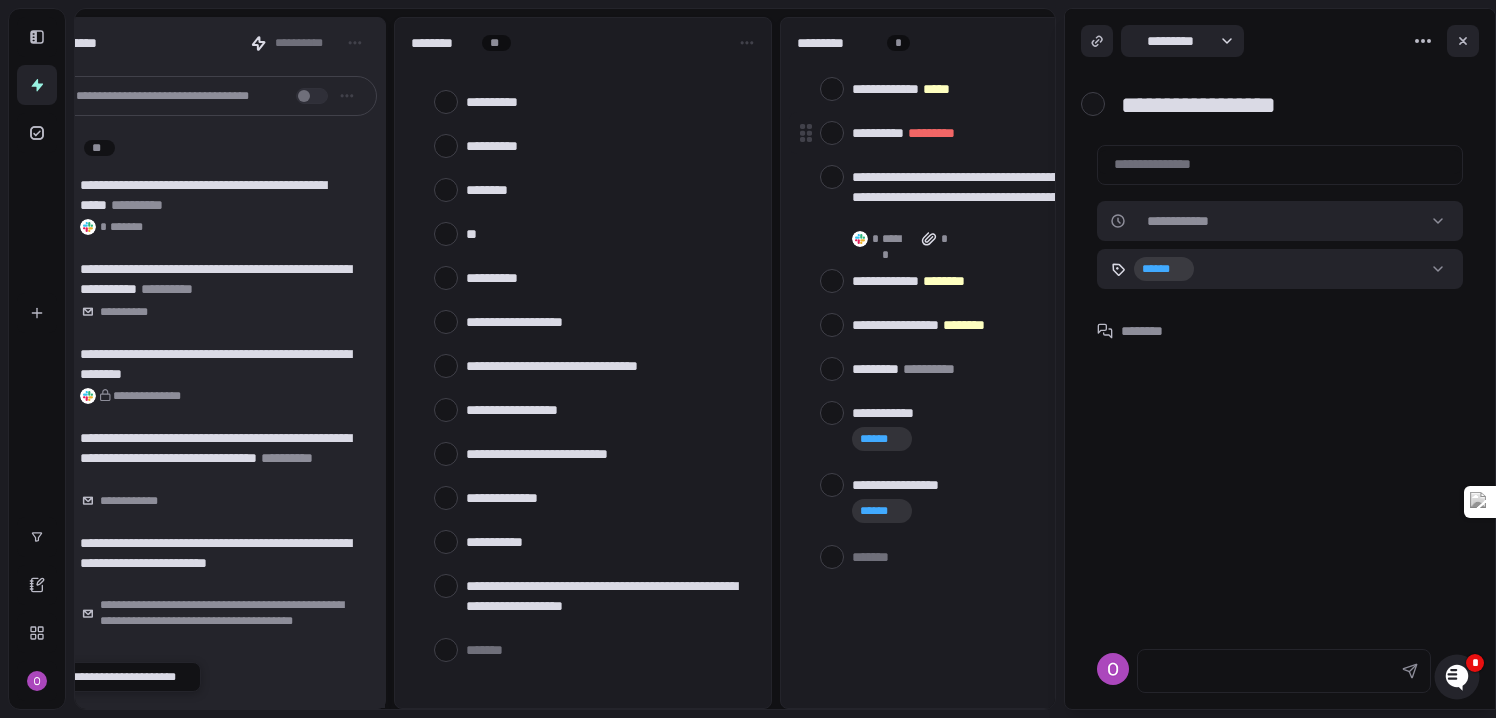 click at bounding box center (832, 133) 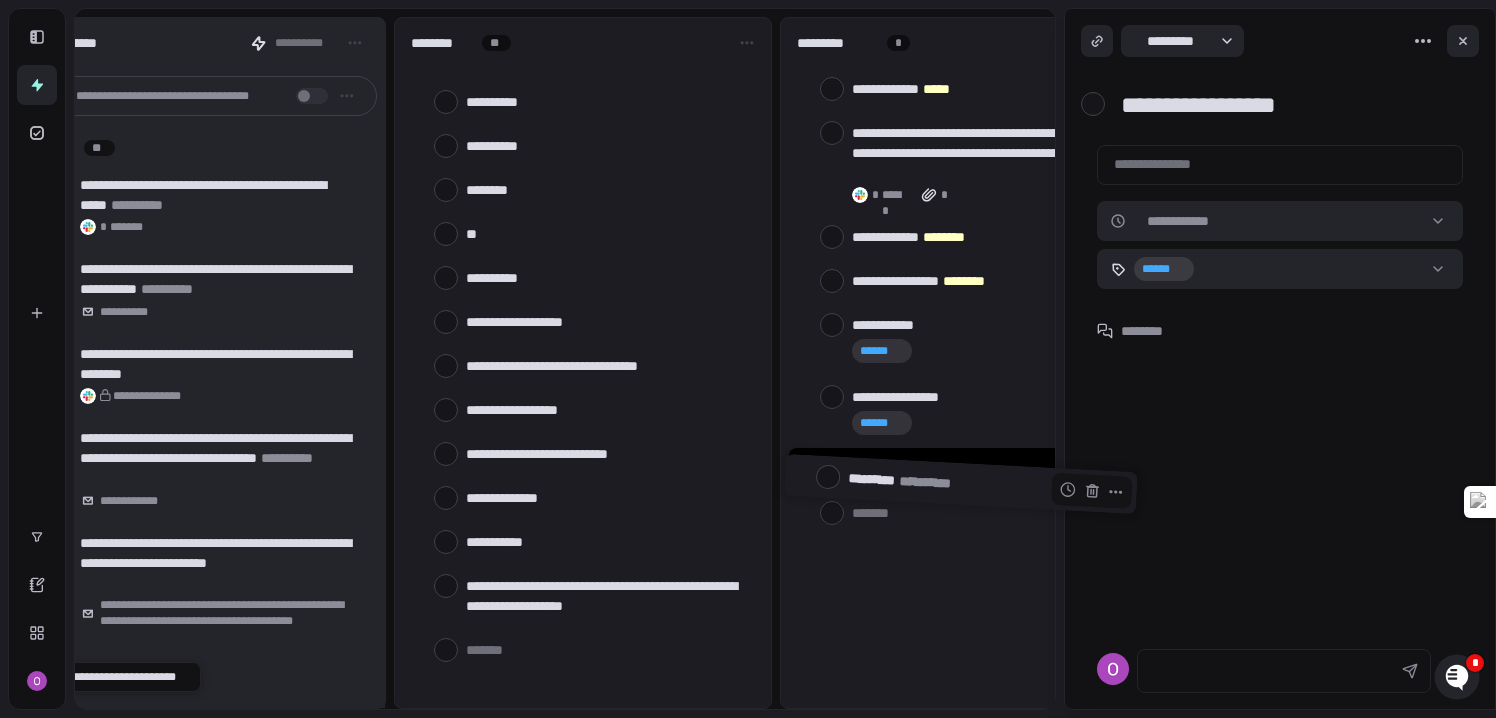 drag, startPoint x: 886, startPoint y: 324, endPoint x: 881, endPoint y: 482, distance: 158.0791 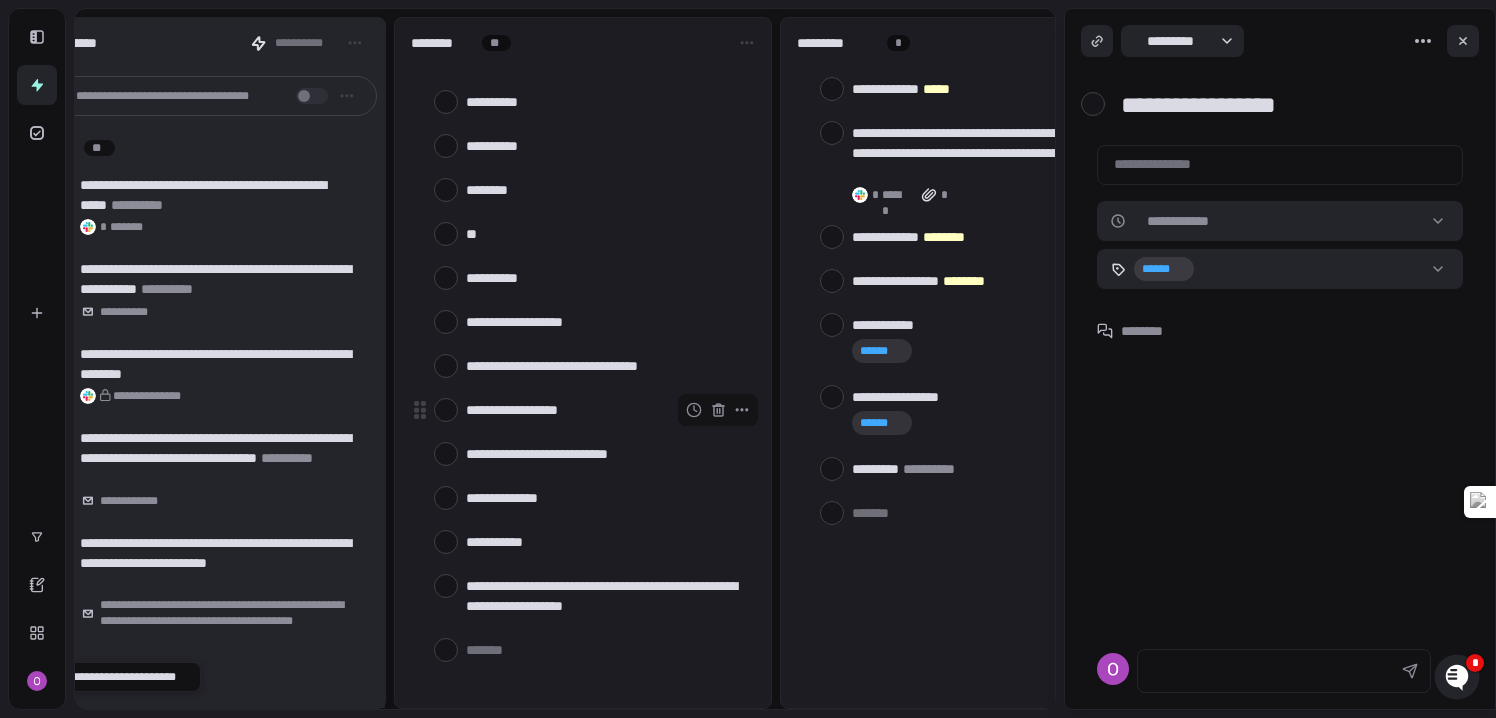 click at bounding box center (446, 410) 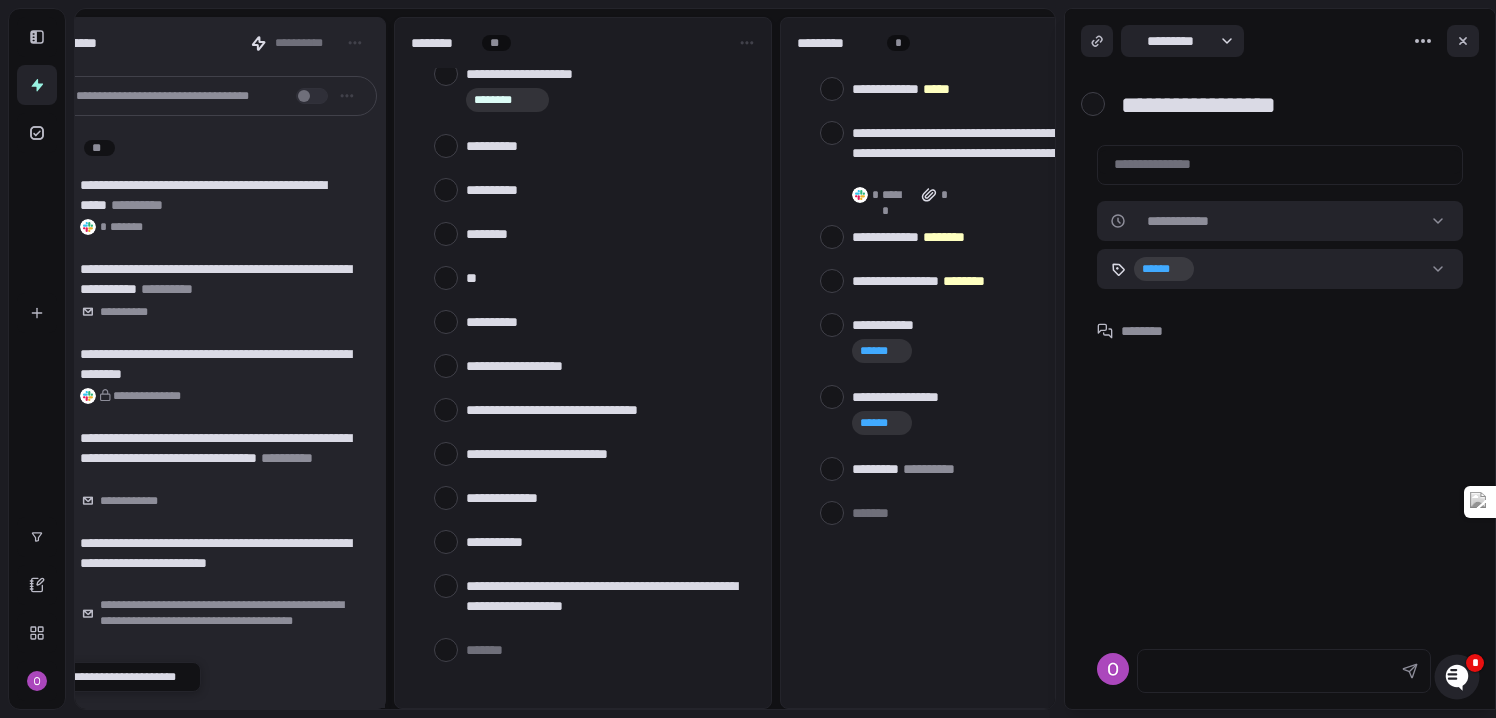 scroll, scrollTop: 195, scrollLeft: 0, axis: vertical 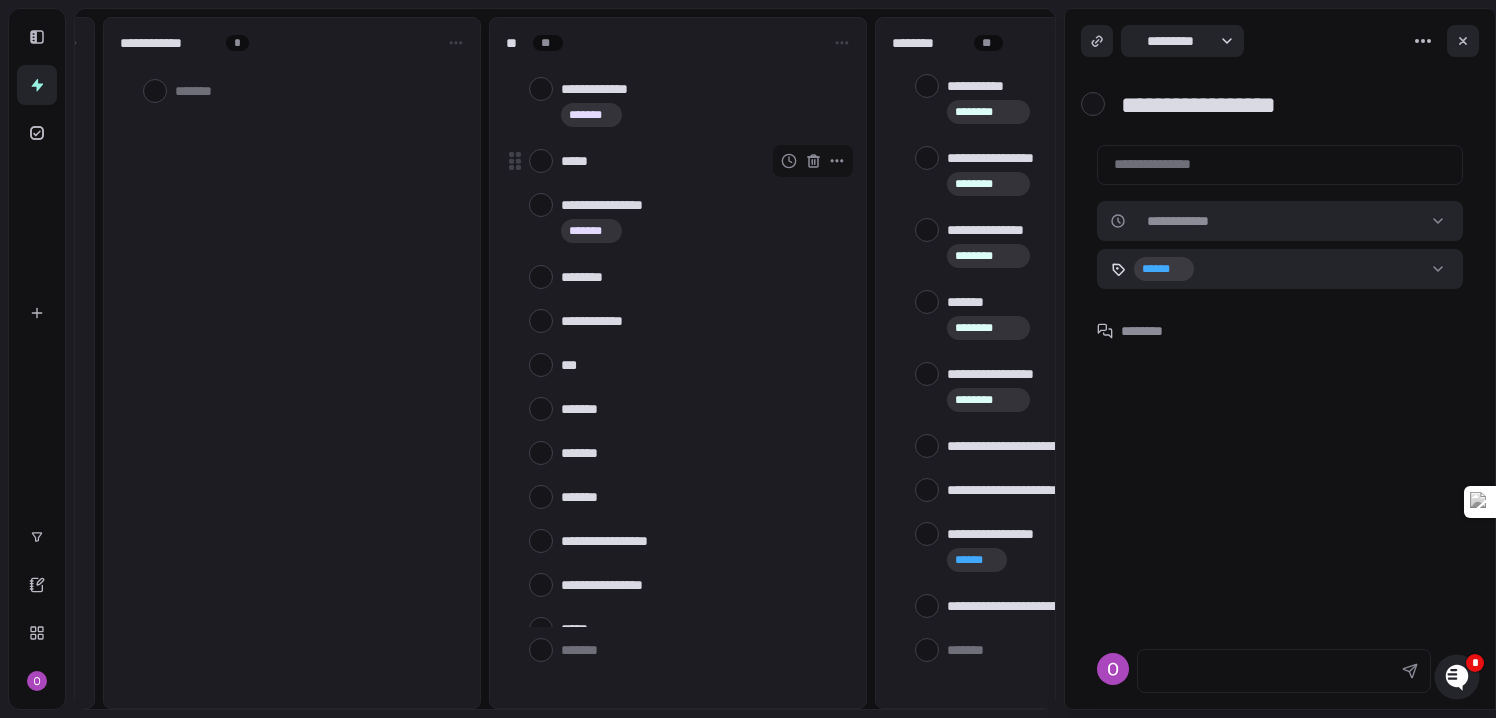 click on "*****" at bounding box center [701, 161] 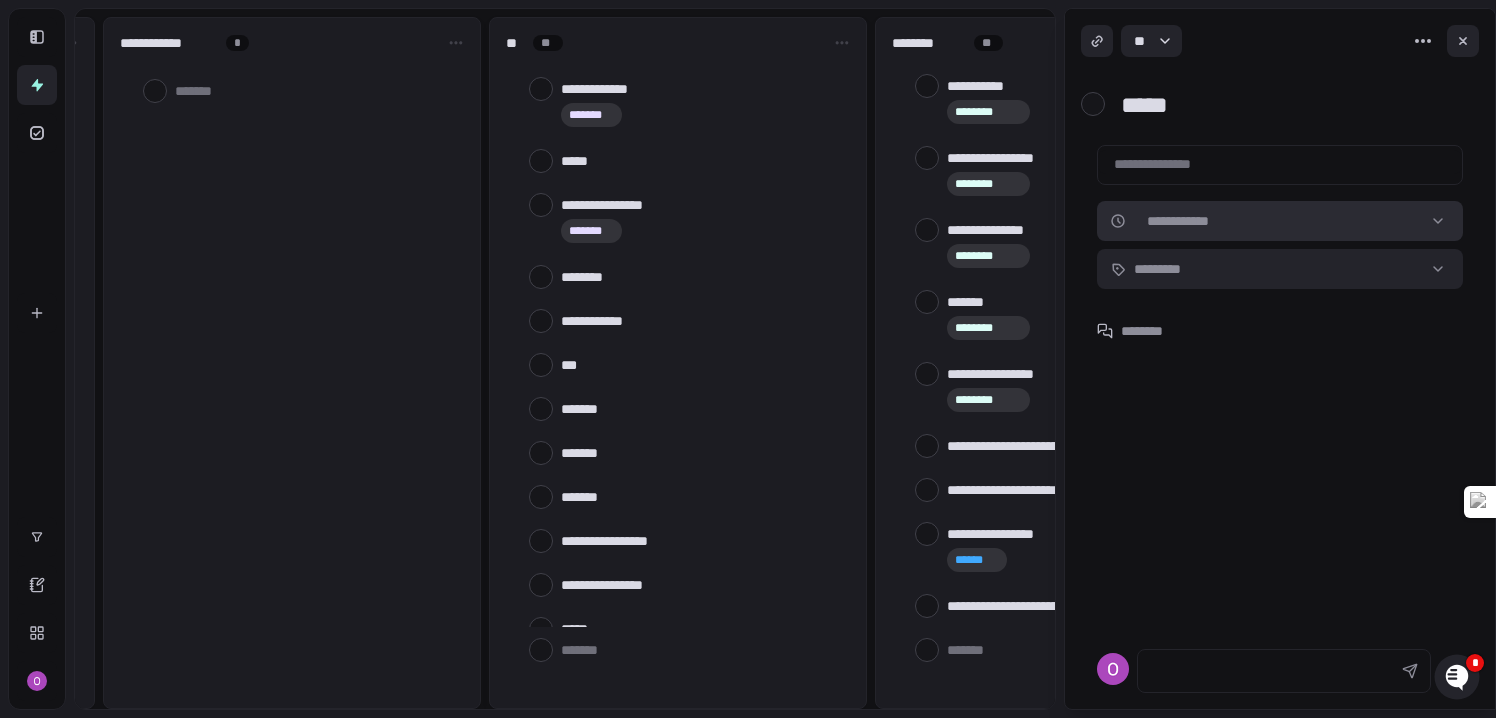 click on "**********" at bounding box center (748, 359) 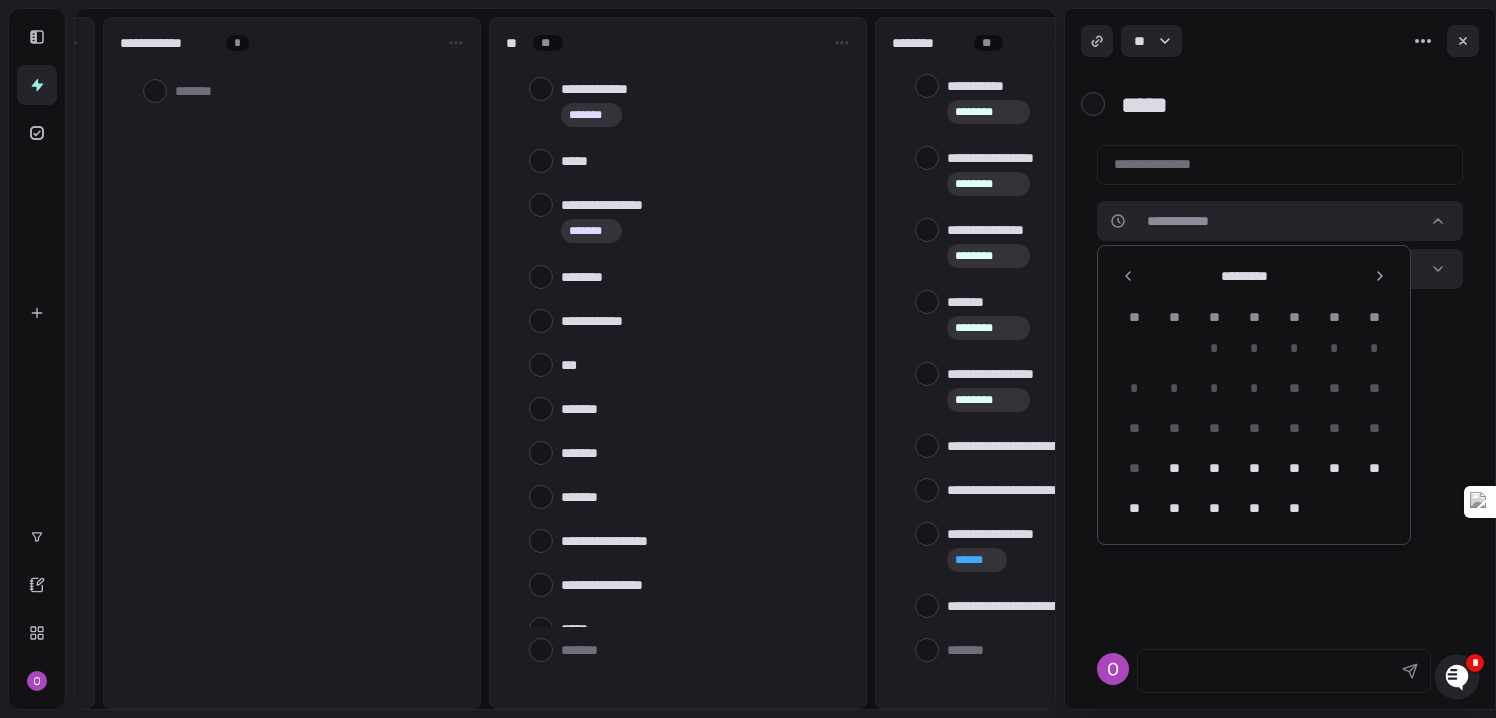 click on "**********" at bounding box center (748, 359) 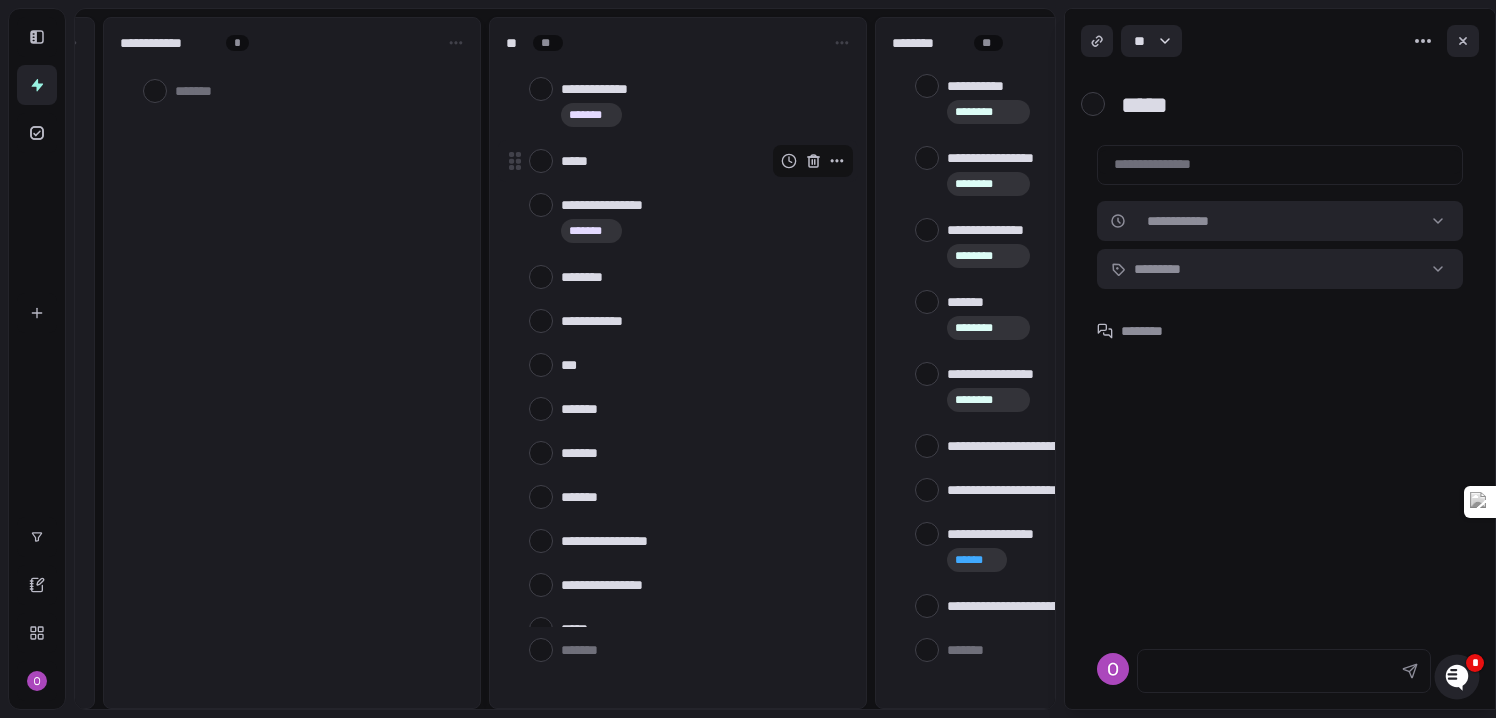 click at bounding box center (813, 161) 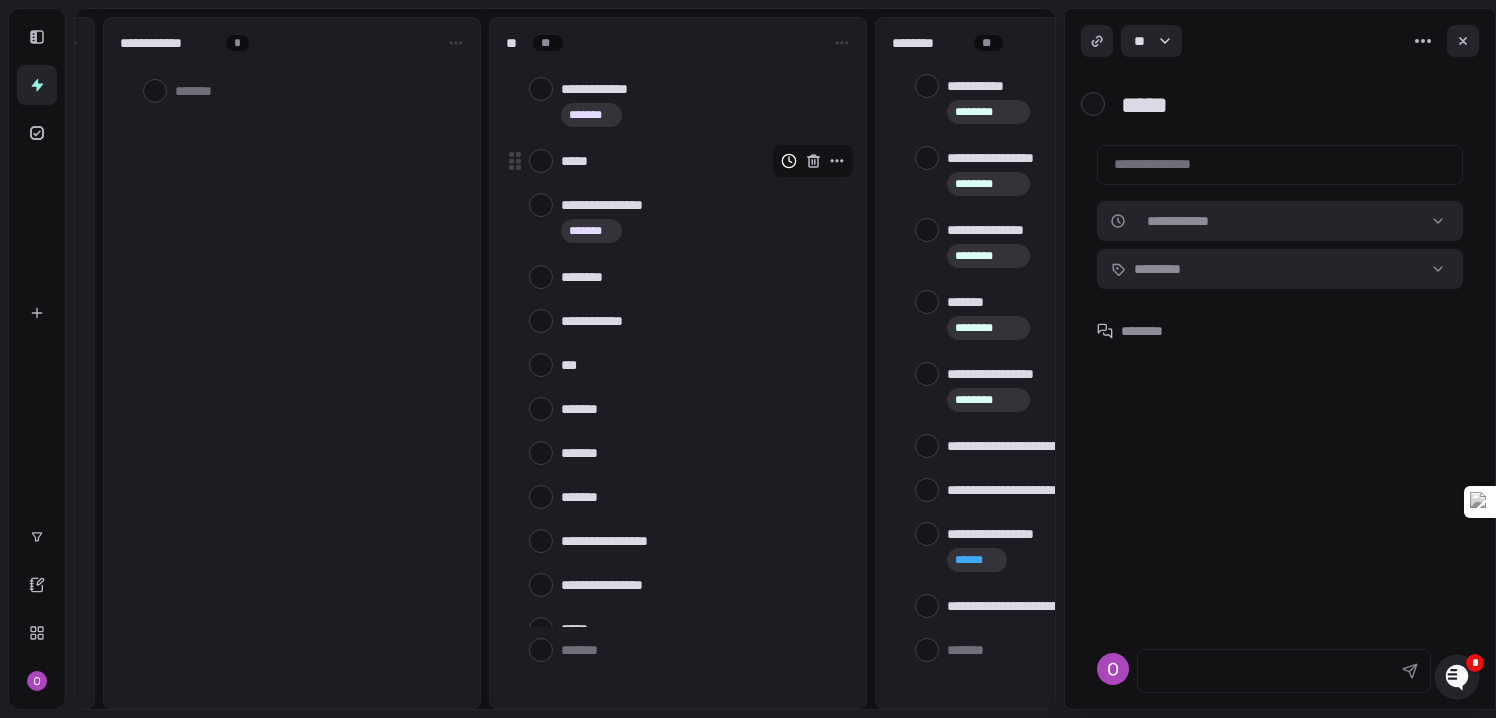 click 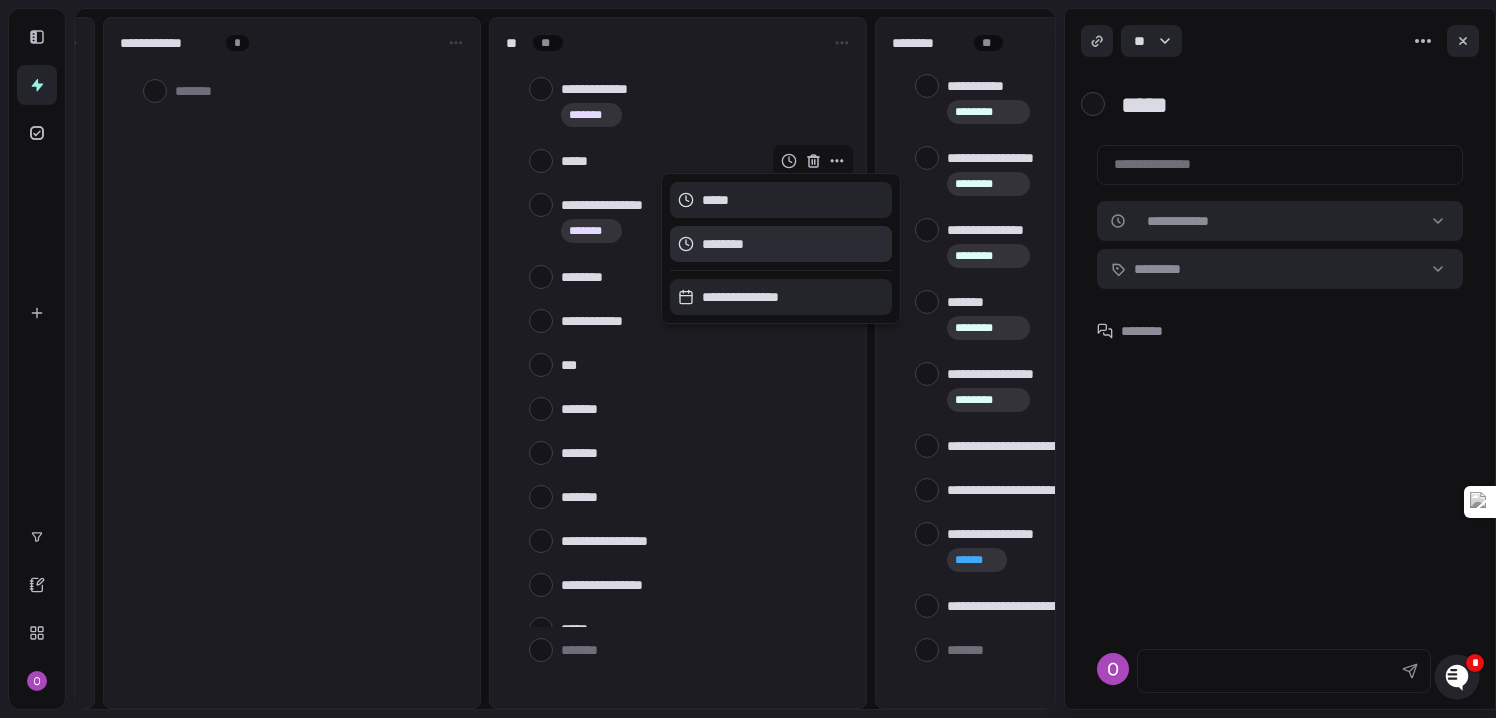 click on "********" at bounding box center (723, 244) 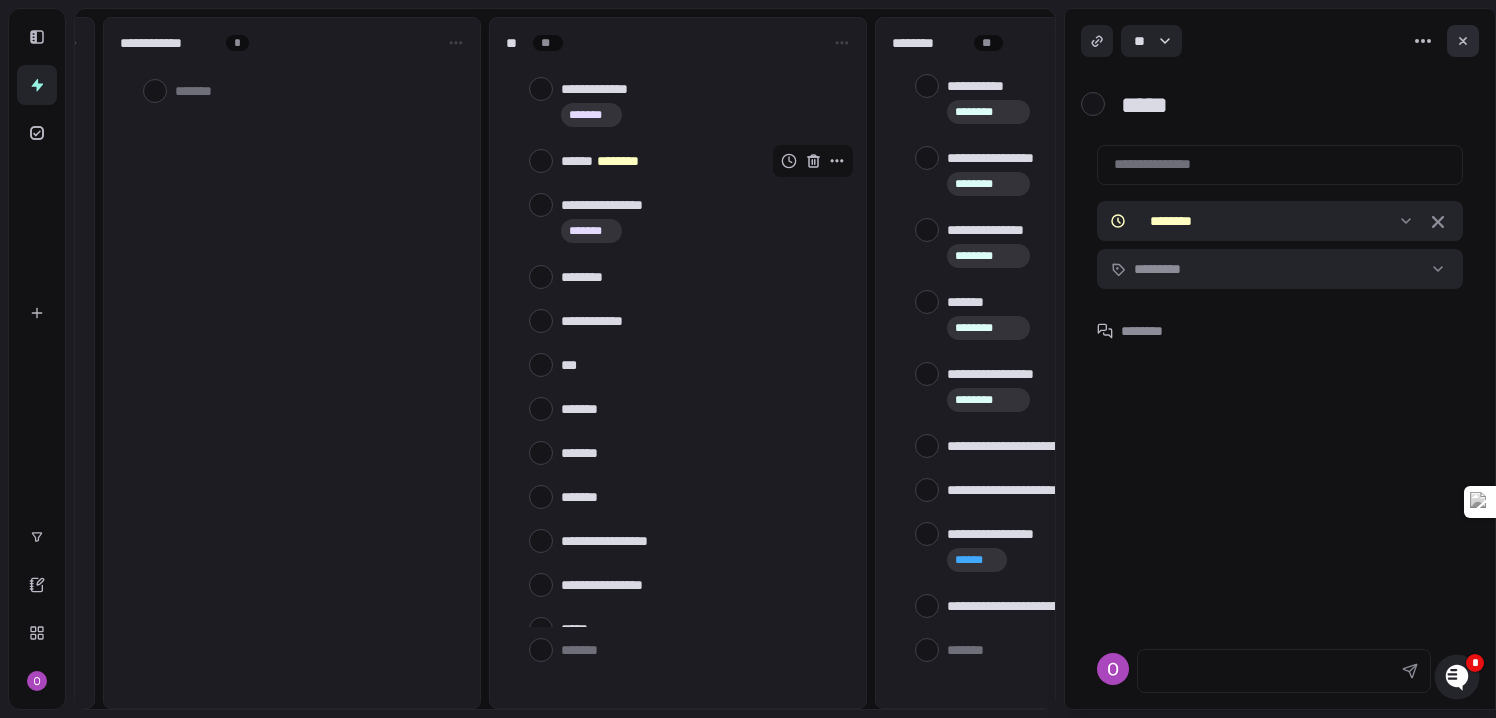 click at bounding box center (1463, 41) 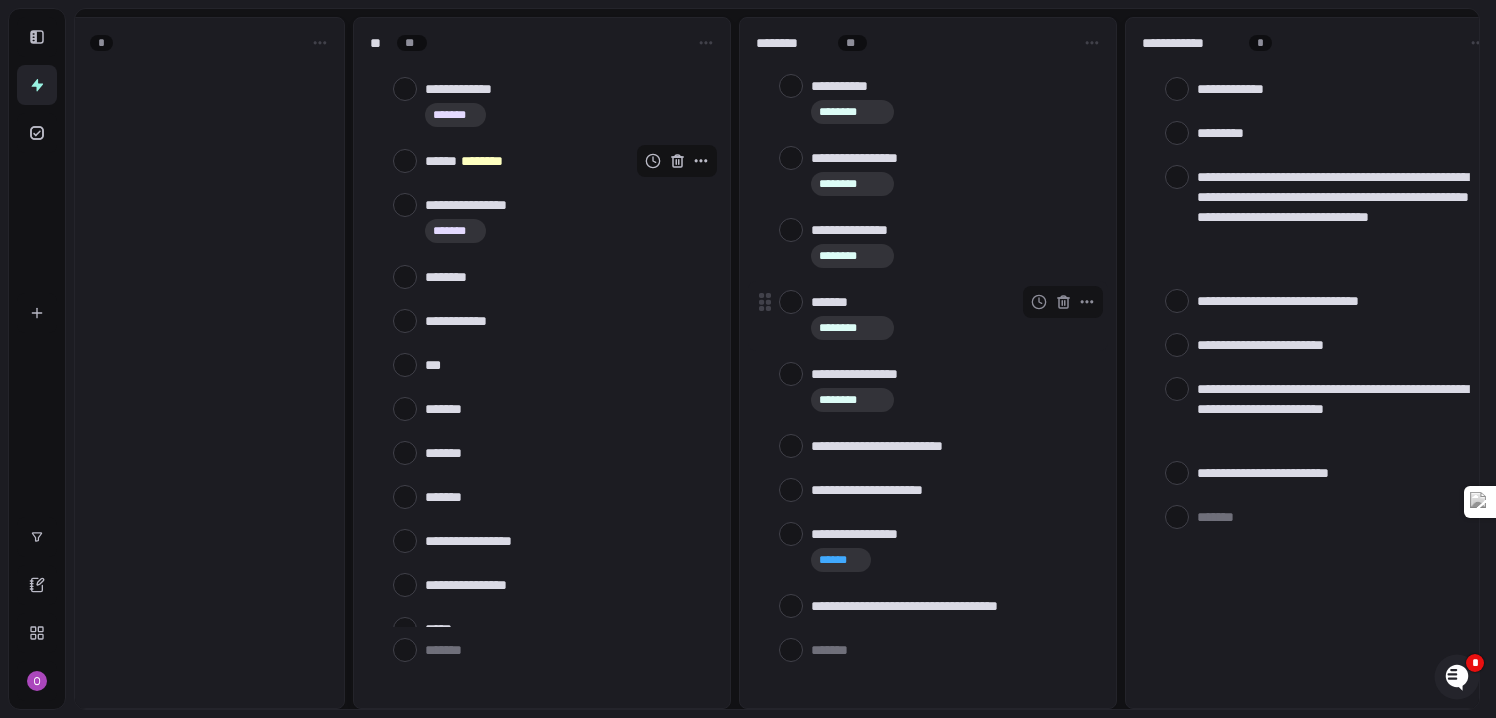 scroll, scrollTop: 0, scrollLeft: 2062, axis: horizontal 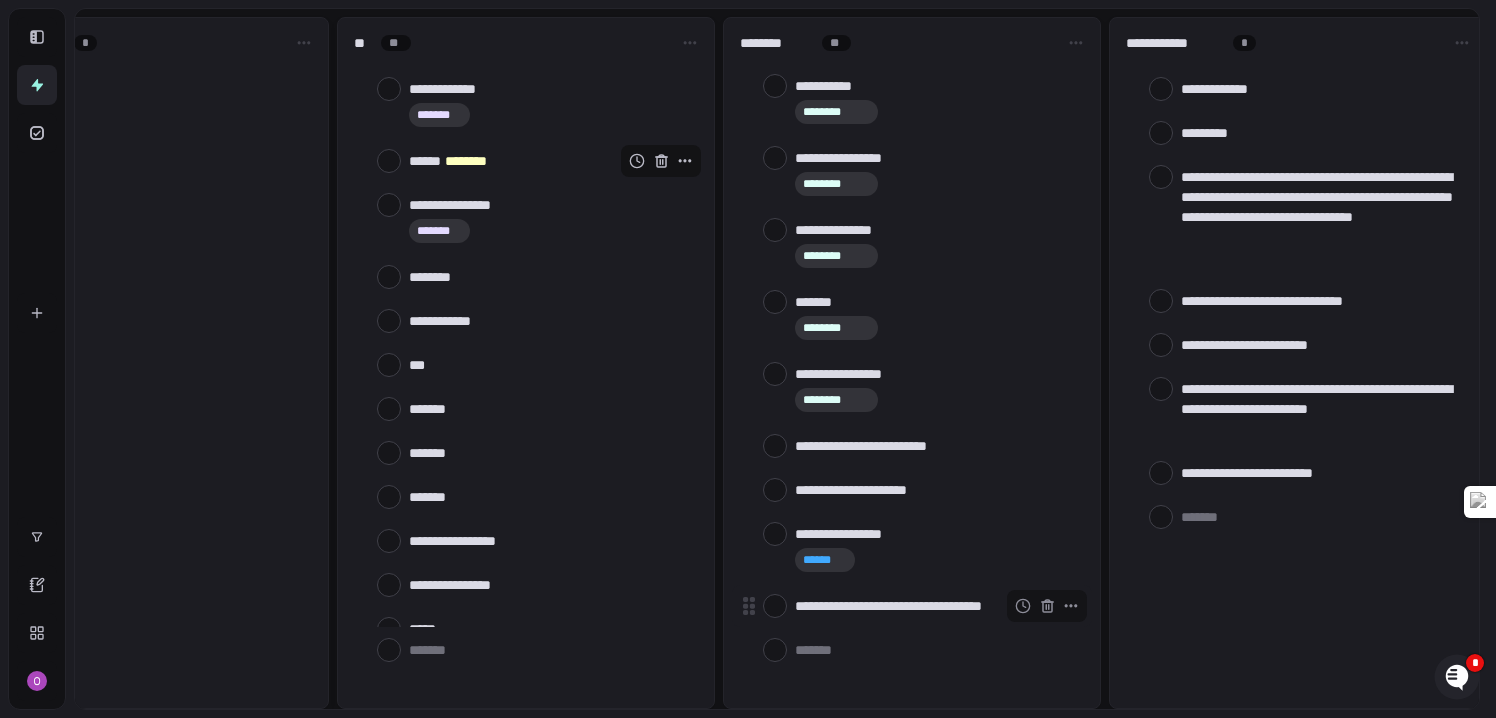 click on "**********" at bounding box center [935, 606] 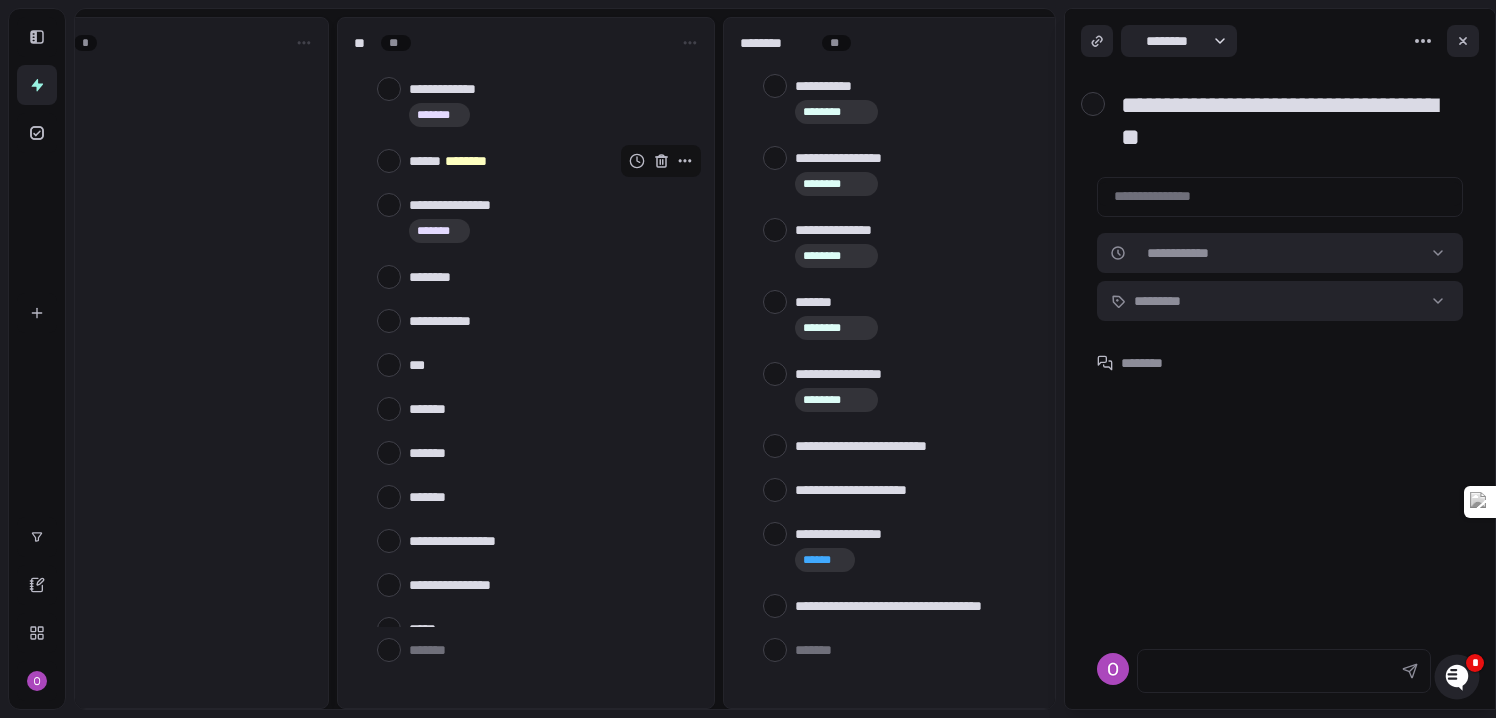 click on "**********" at bounding box center [1288, 121] 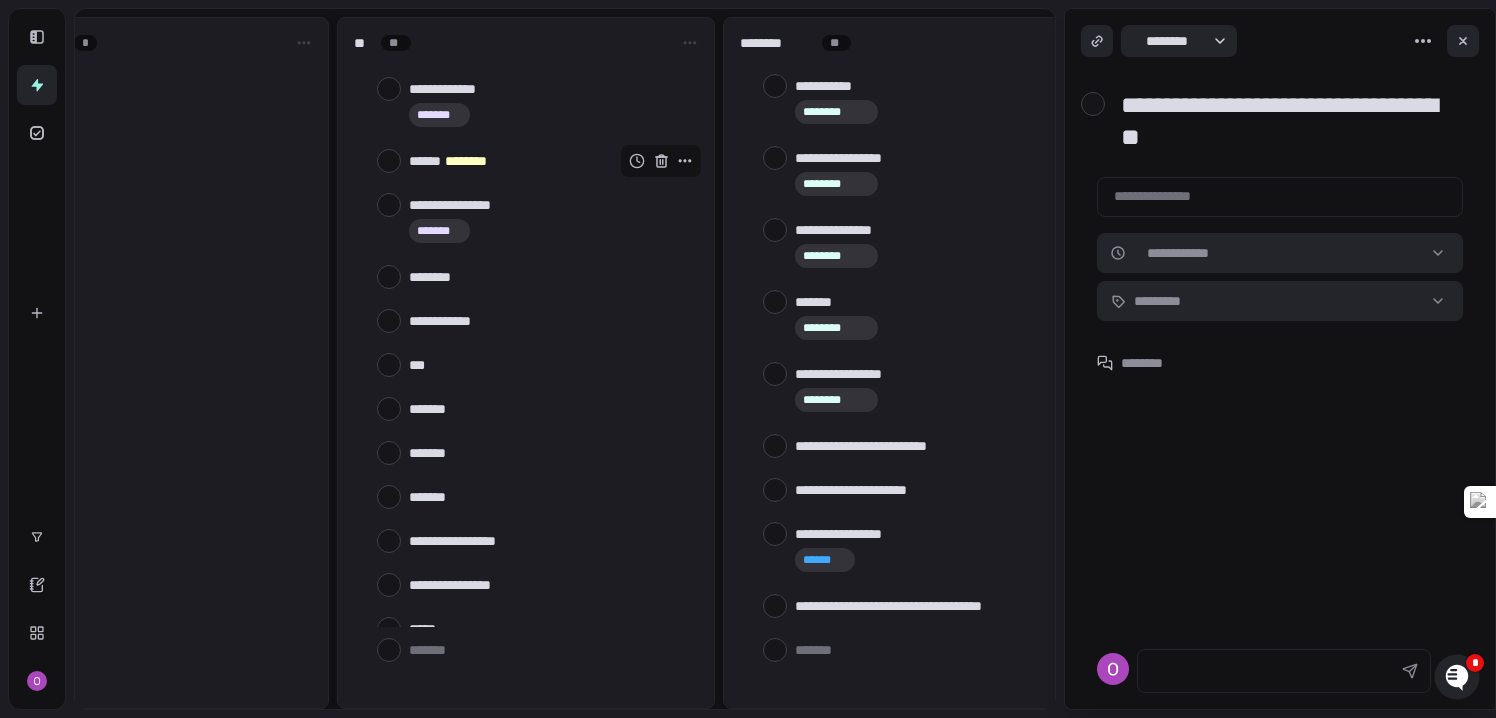 click on "**********" at bounding box center (1288, 121) 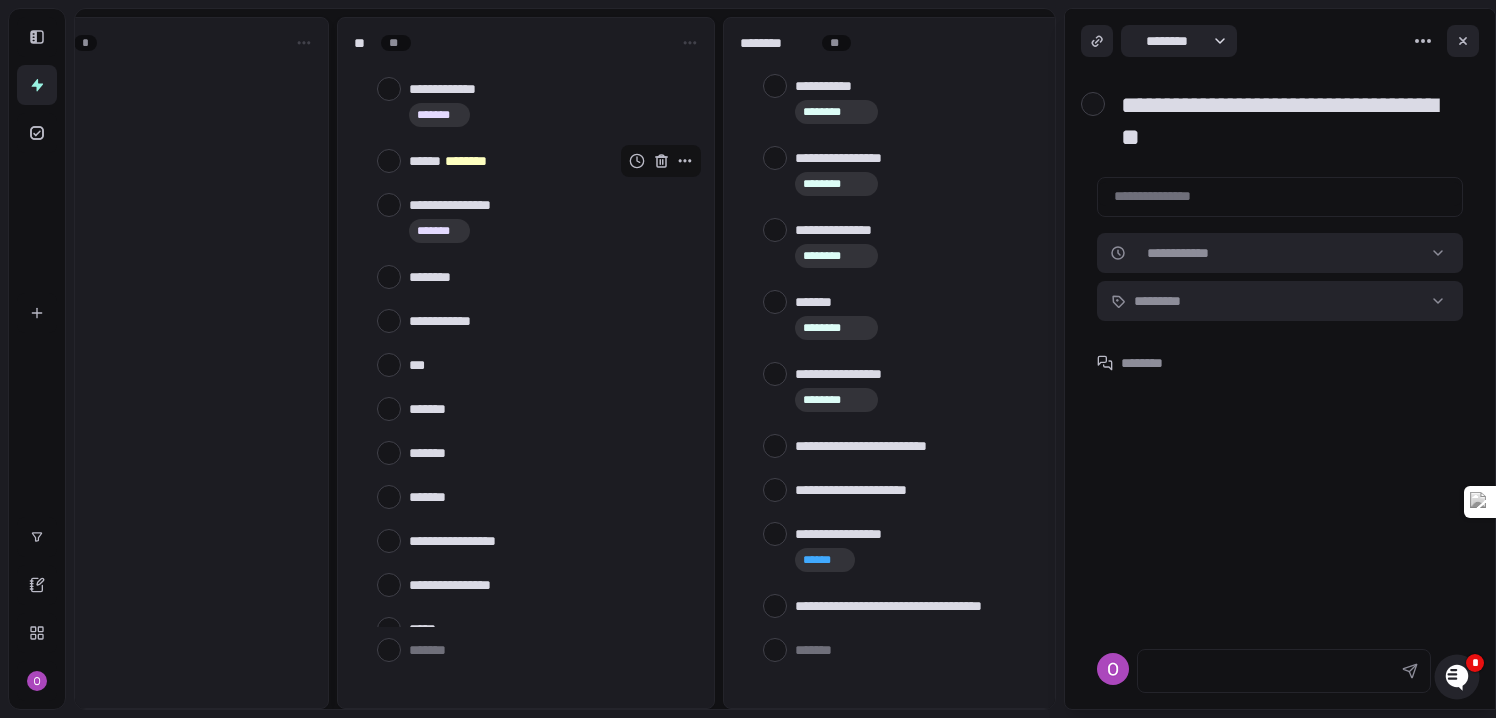 click on "**********" at bounding box center [1288, 121] 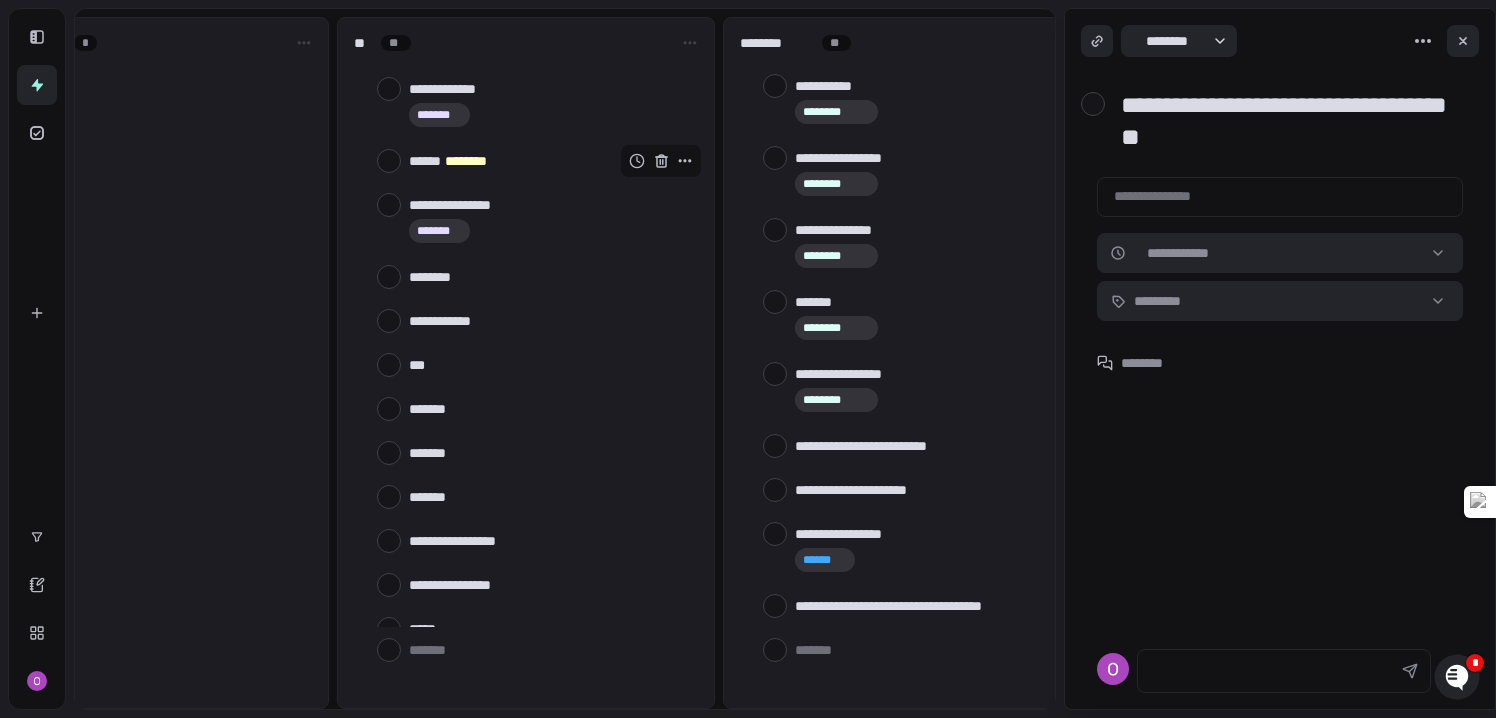 type on "*" 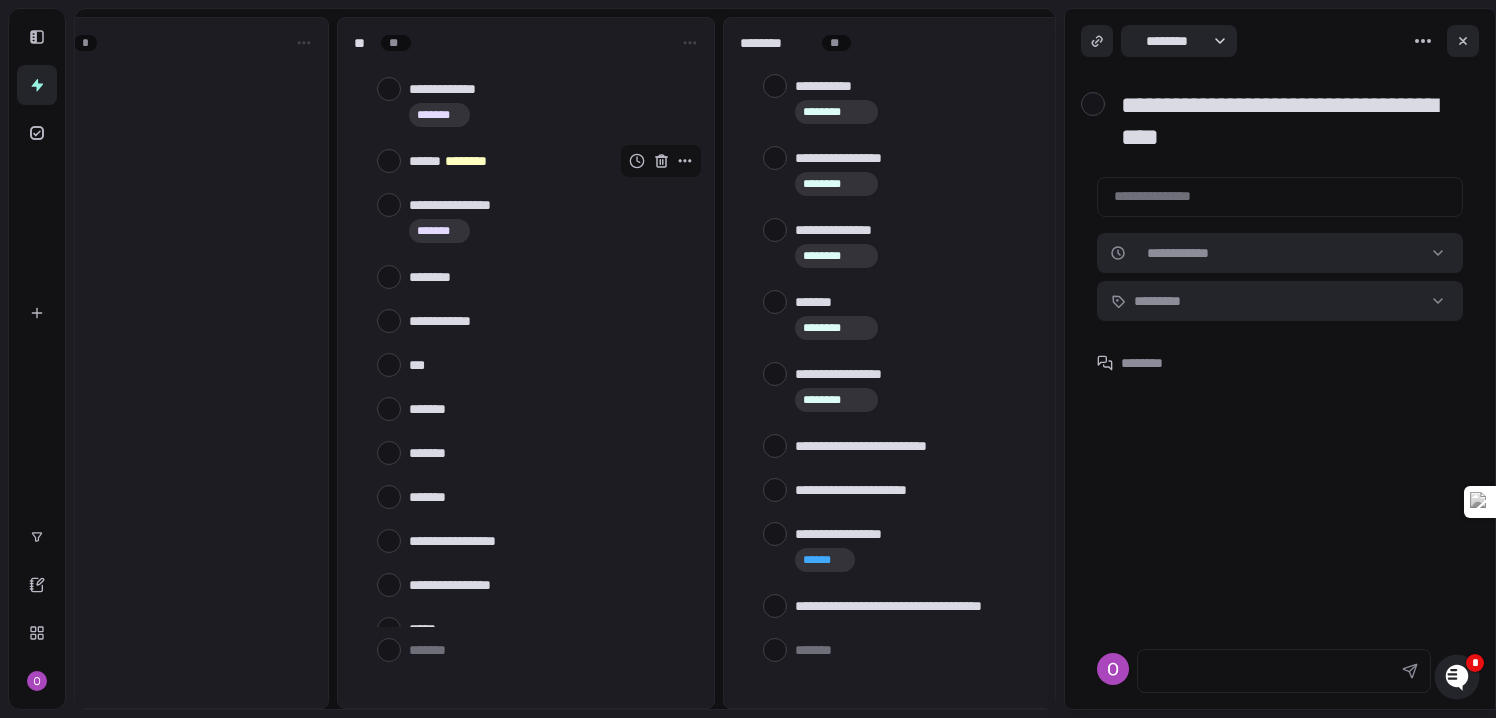 type on "*" 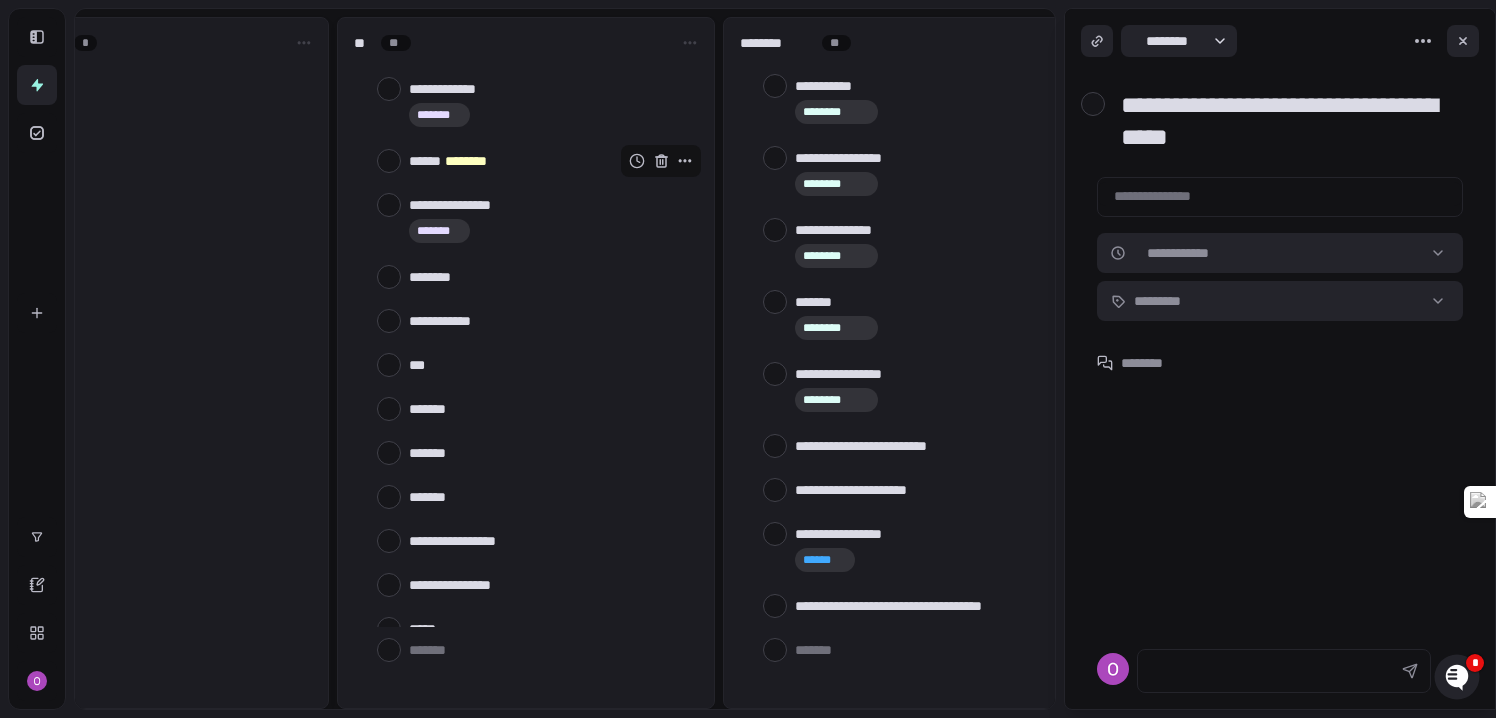 type on "**********" 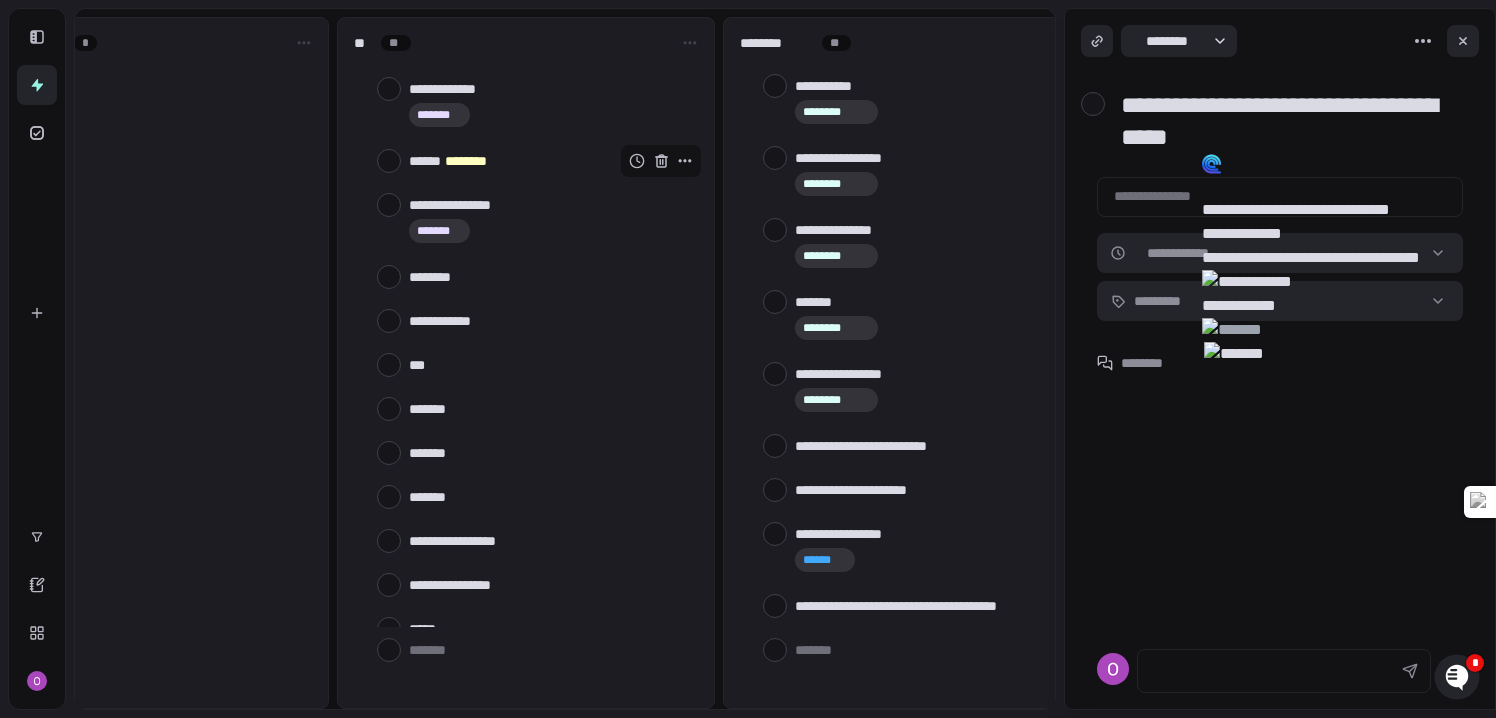 scroll, scrollTop: 495, scrollLeft: 0, axis: vertical 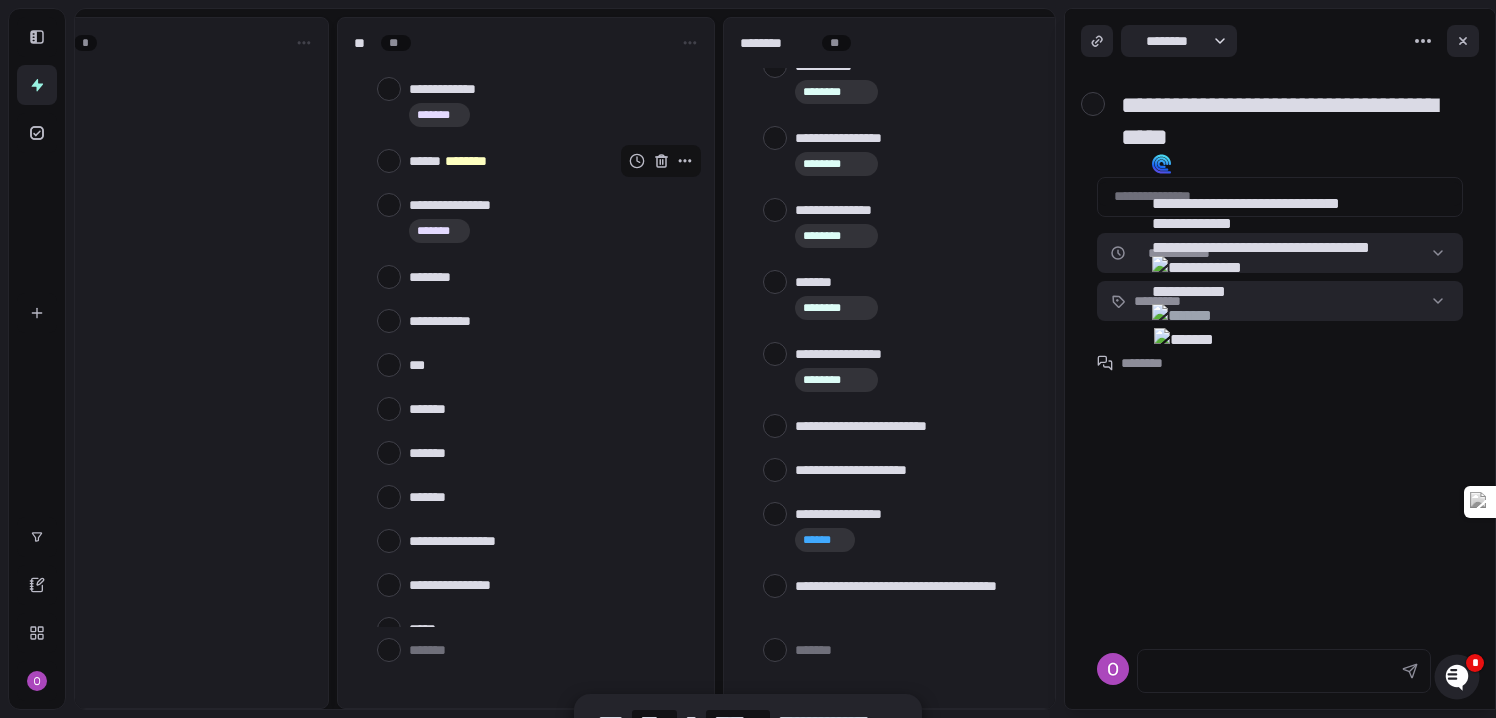 type on "*" 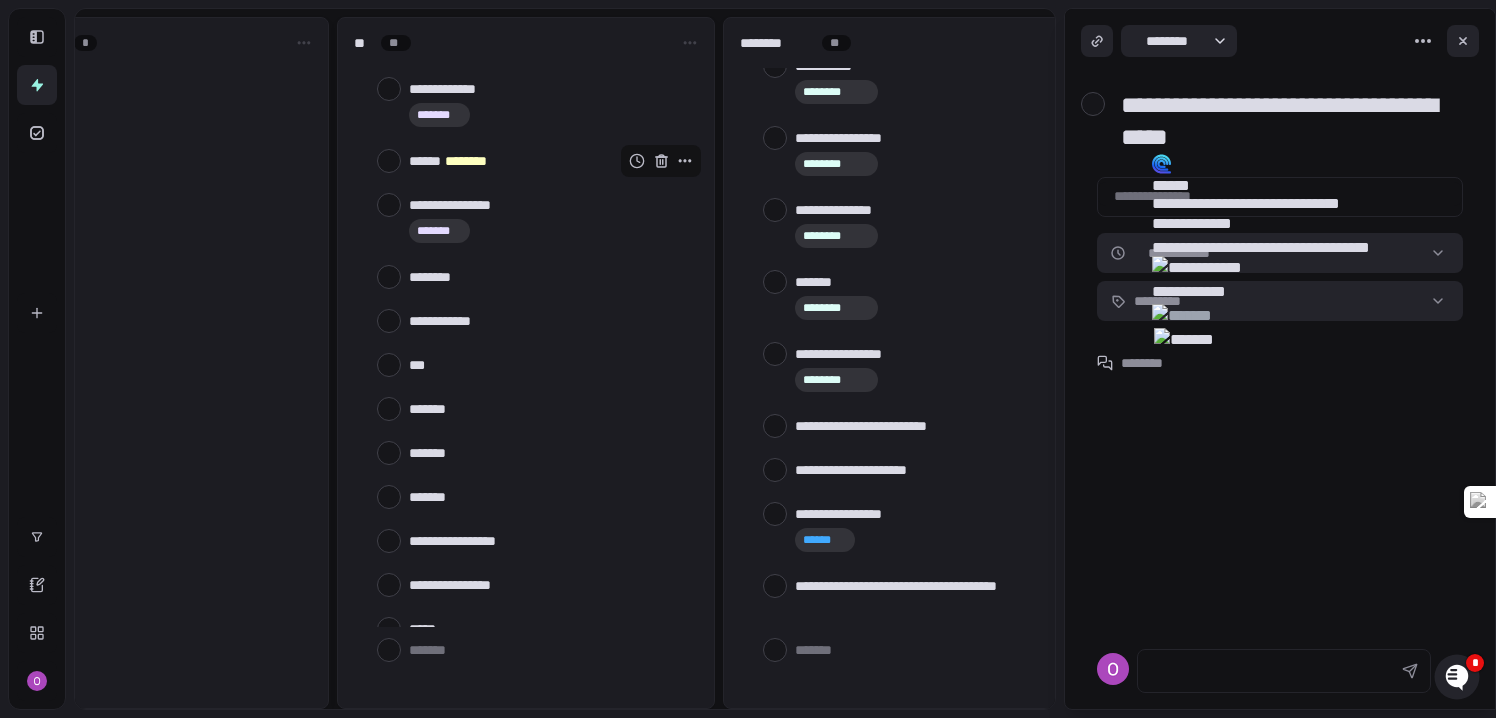 click at bounding box center [1280, 511] 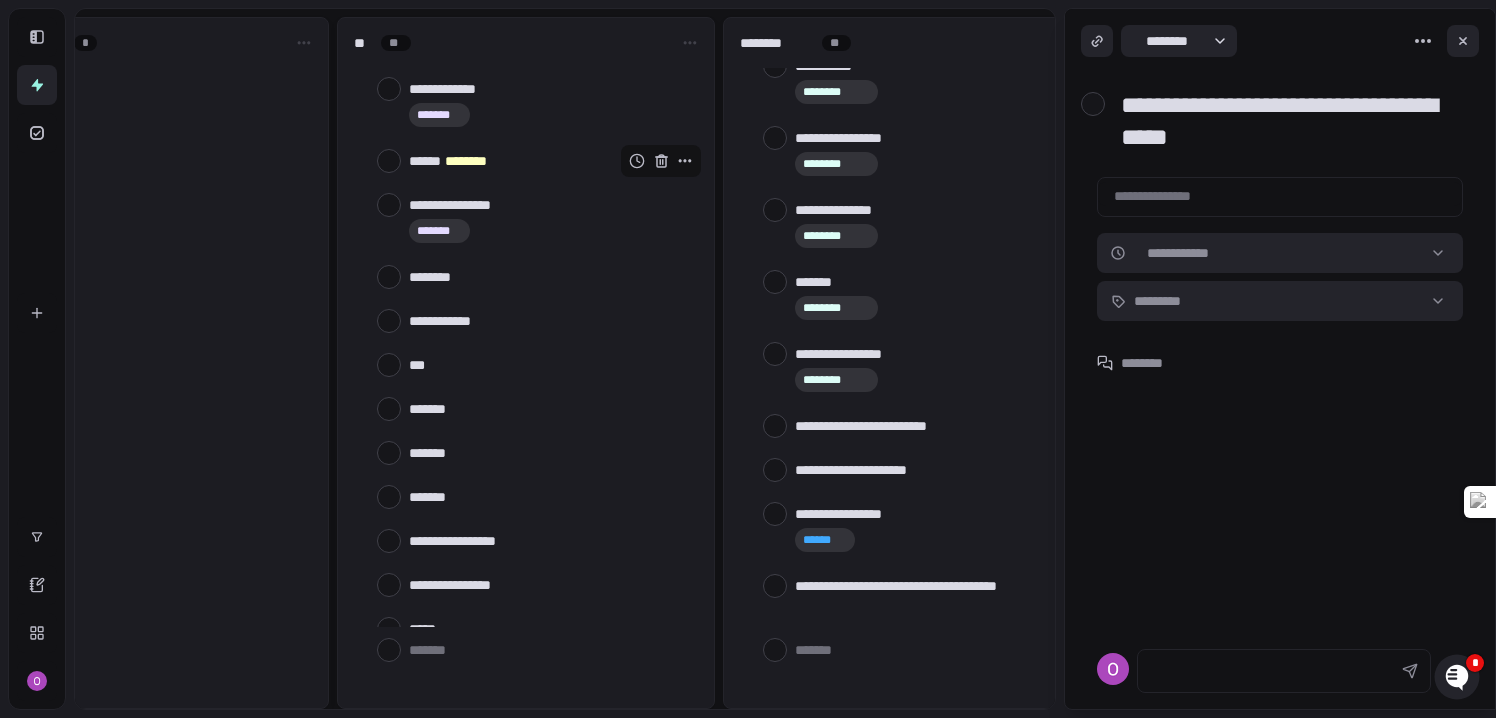 click on "**********" at bounding box center [1288, 121] 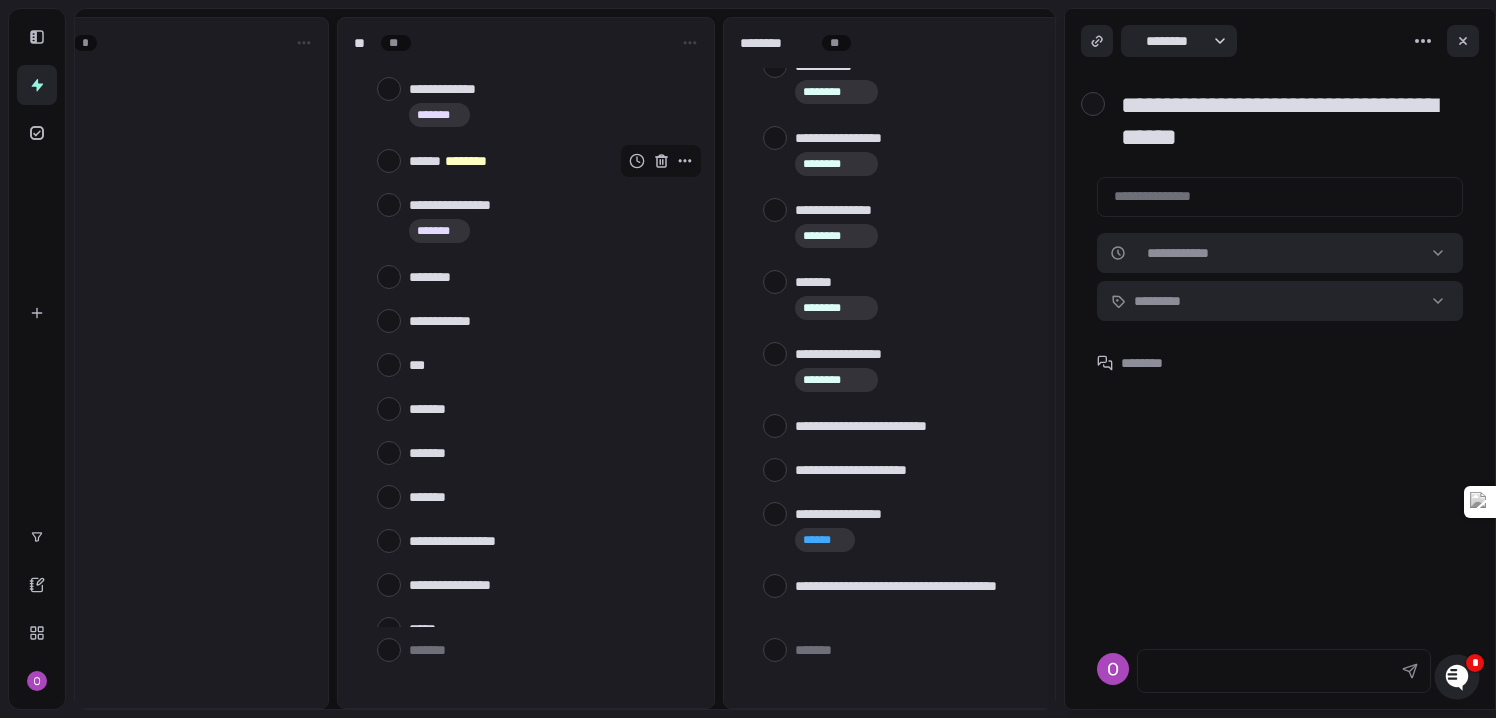 type on "**********" 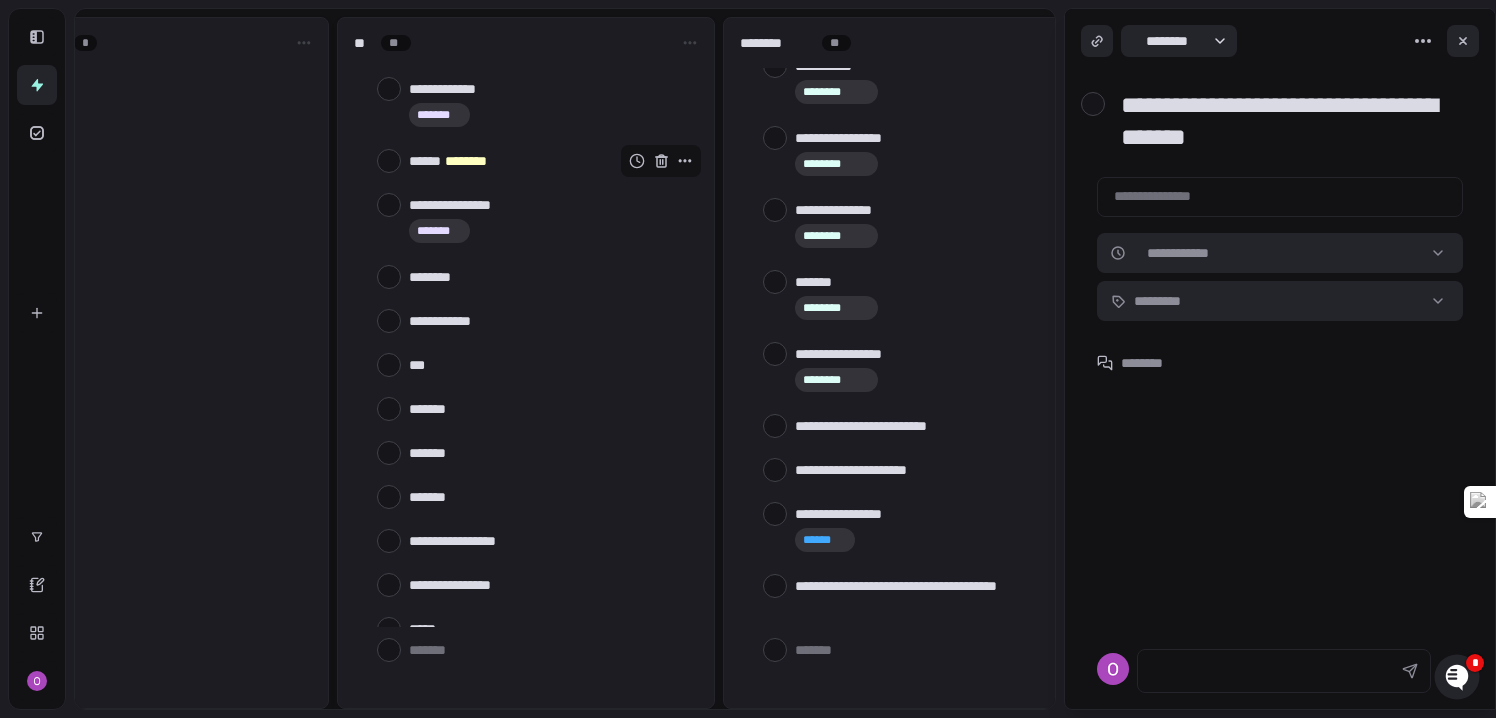 paste on "*******" 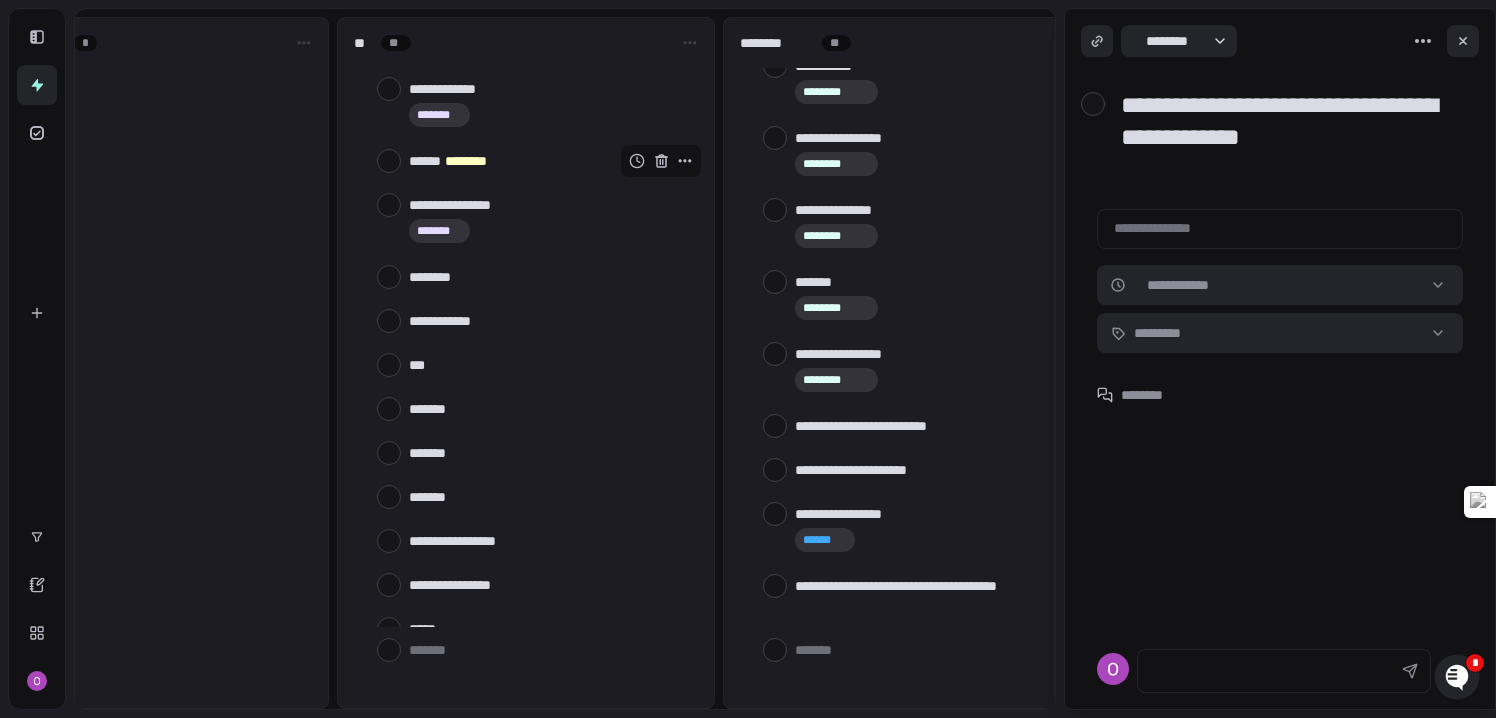 type on "**********" 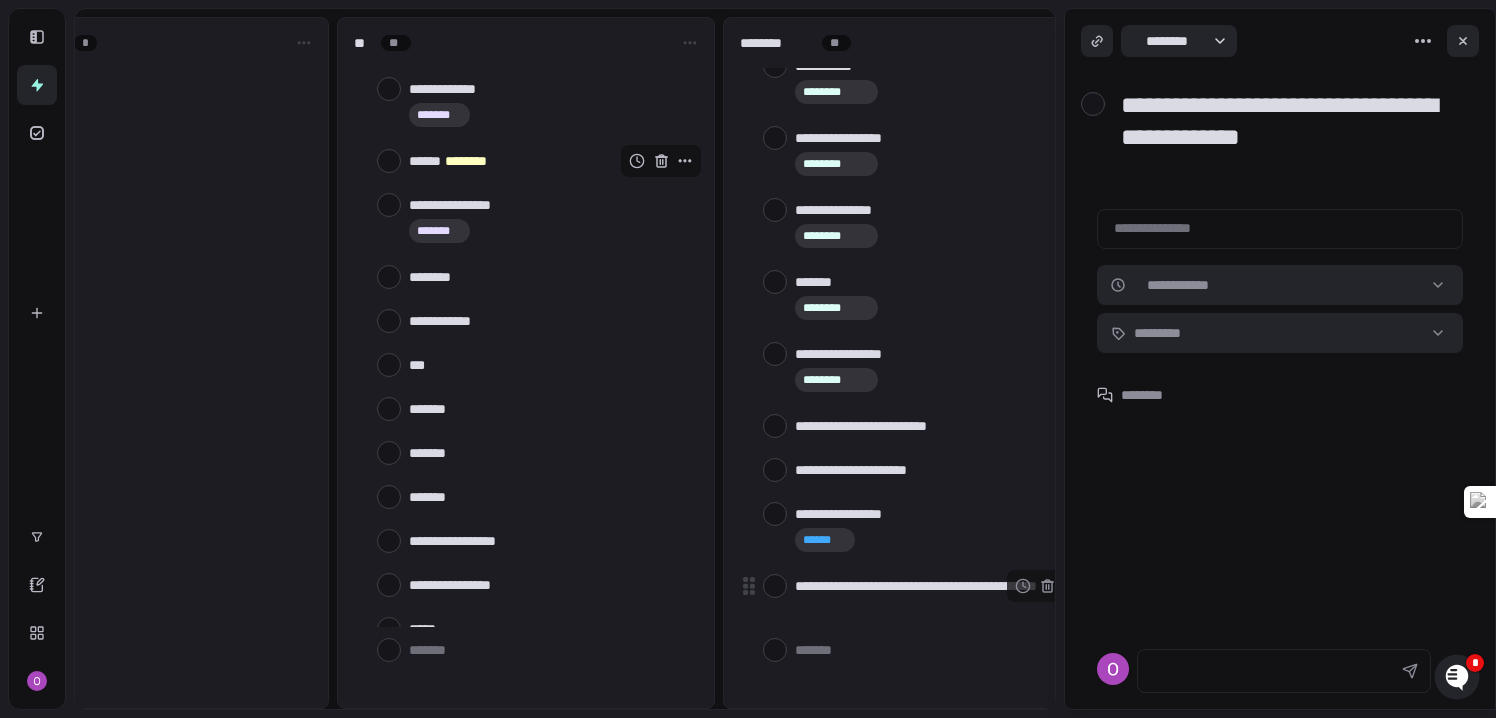 click on "**********" at bounding box center [935, 596] 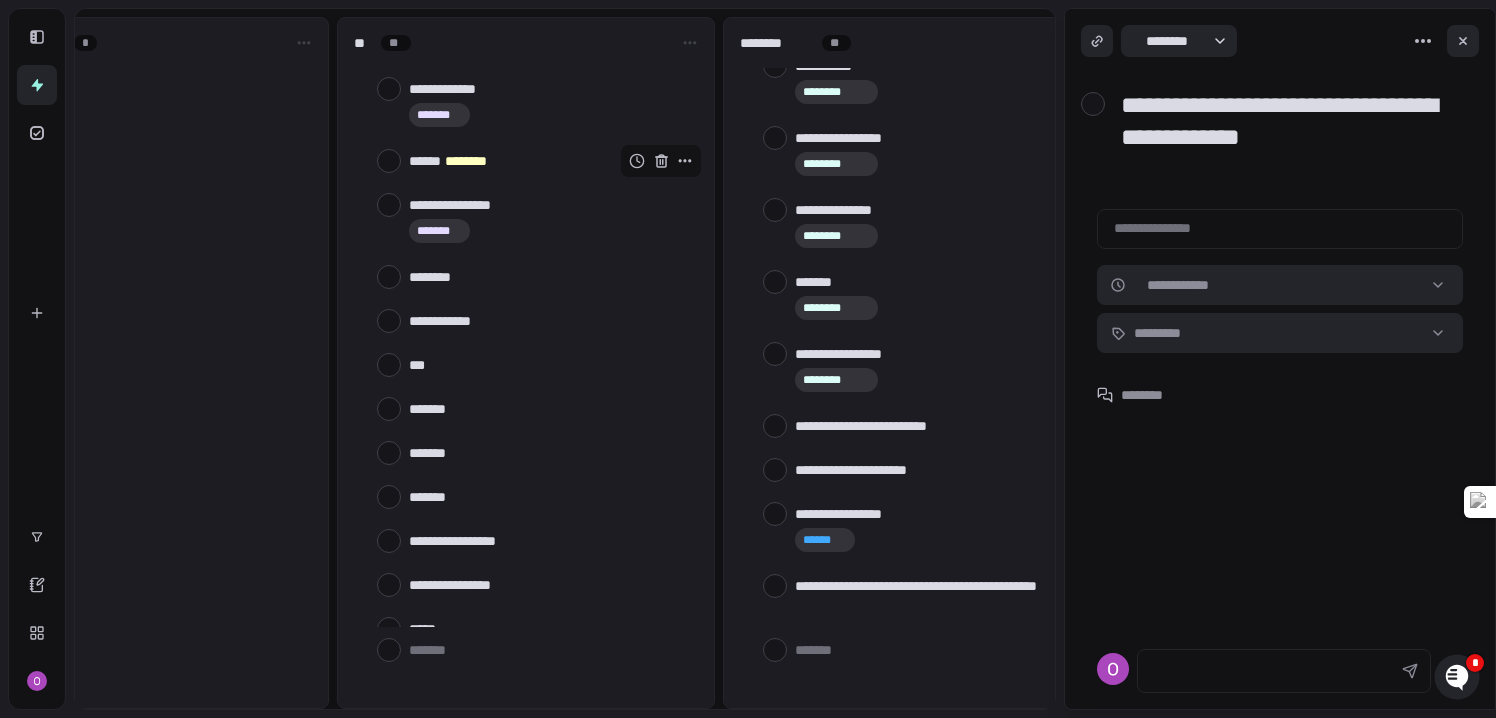 click at bounding box center (1280, 226) 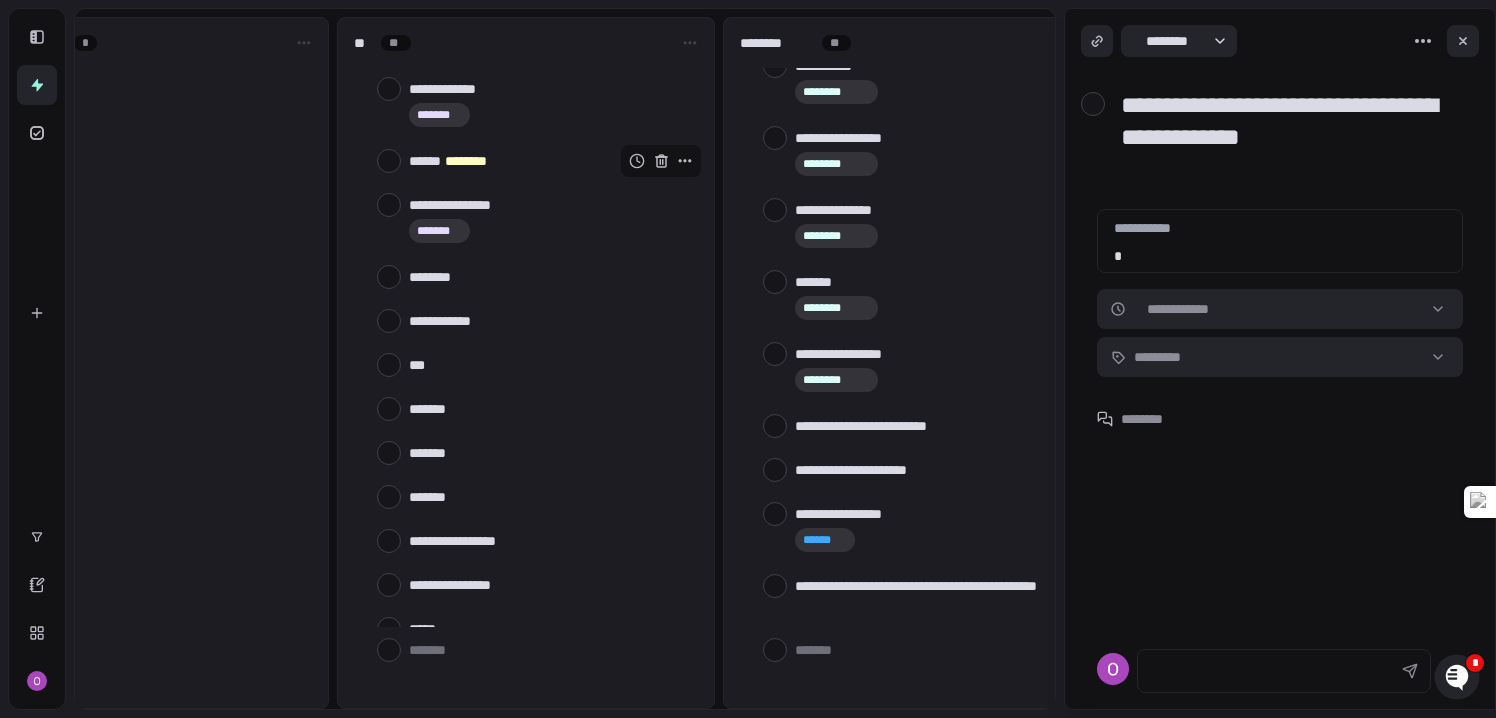 type on "*" 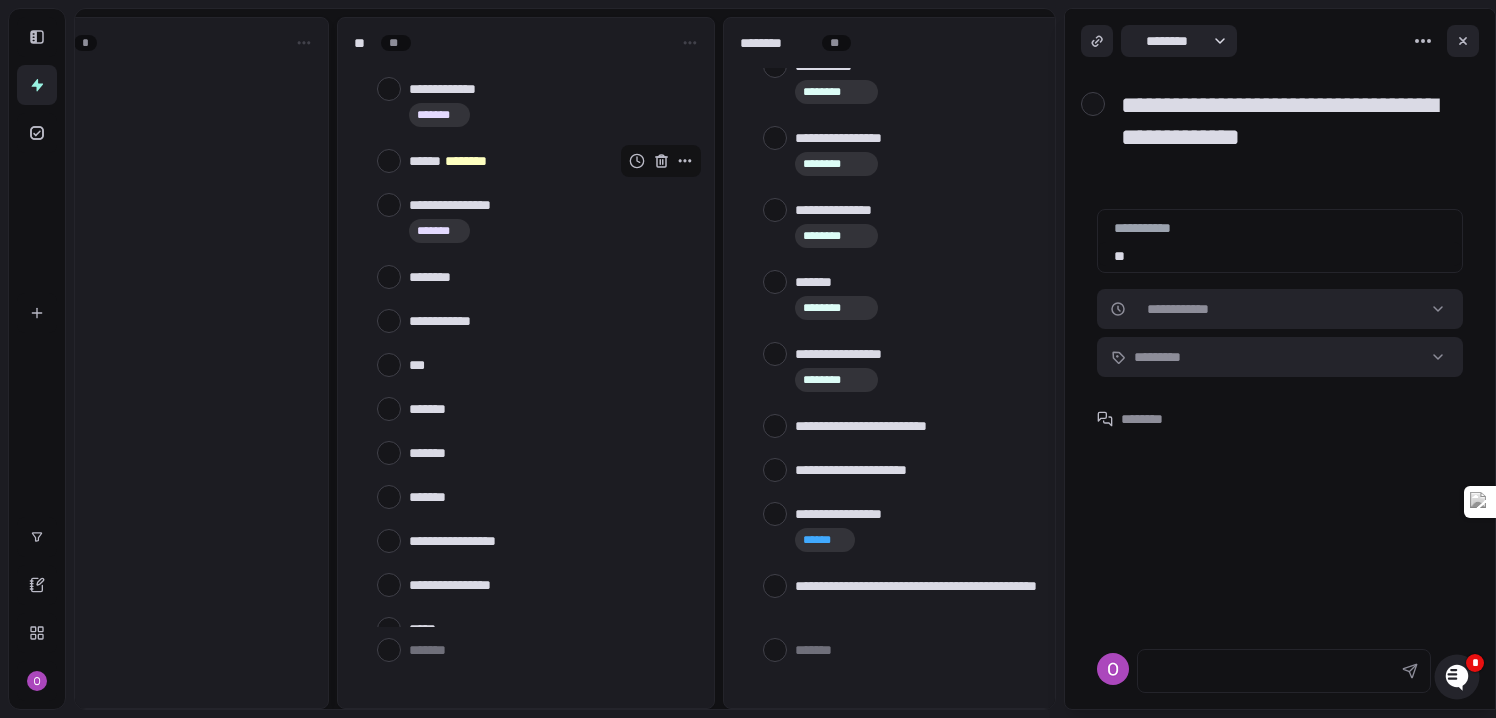 type on "*" 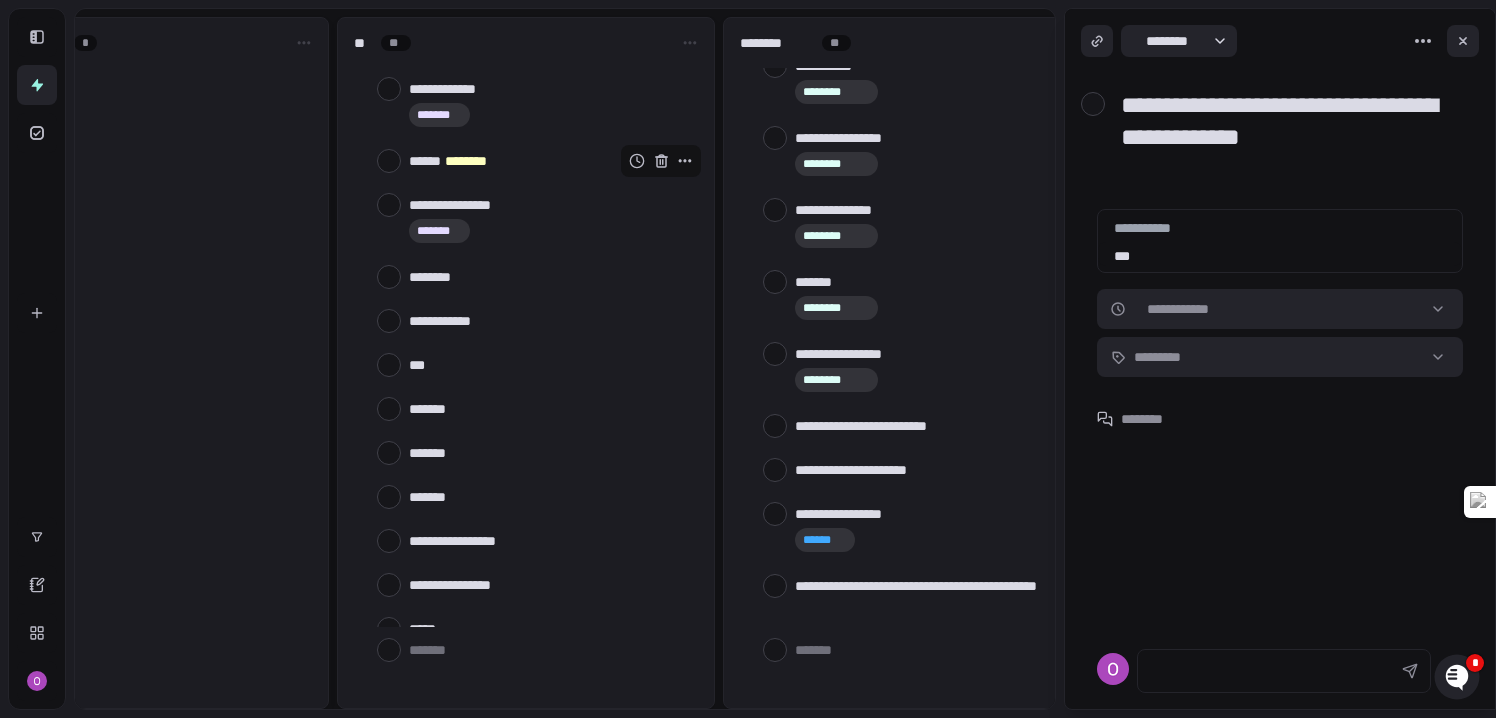 type on "*" 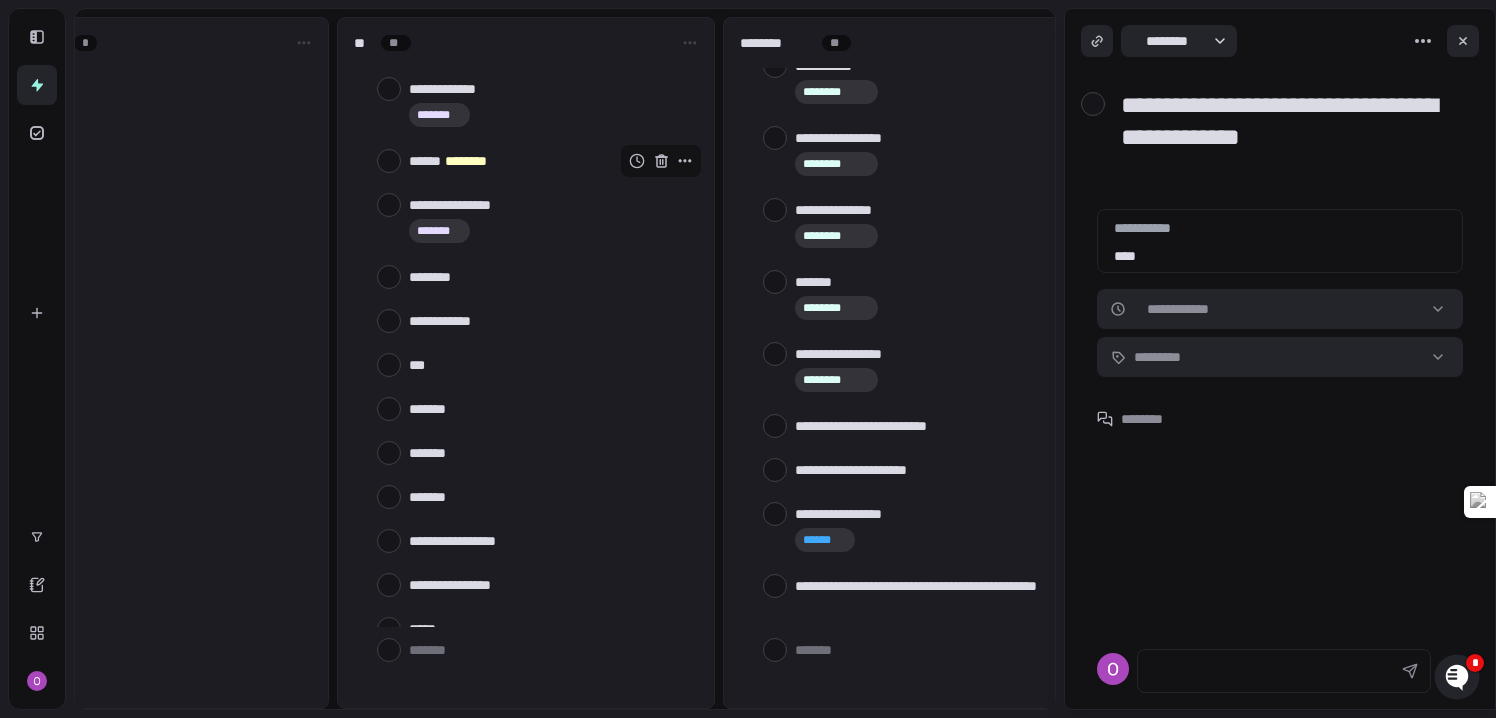 type on "*" 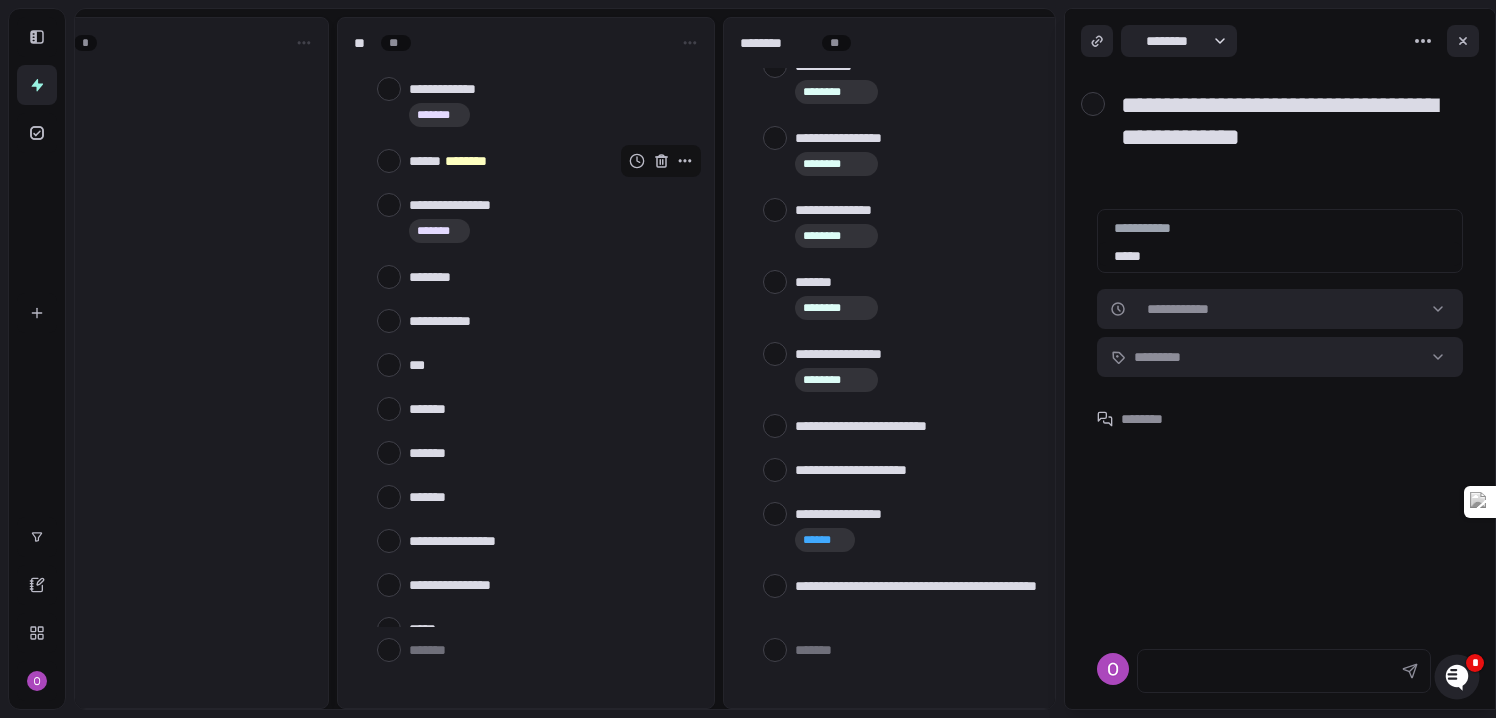 type on "*" 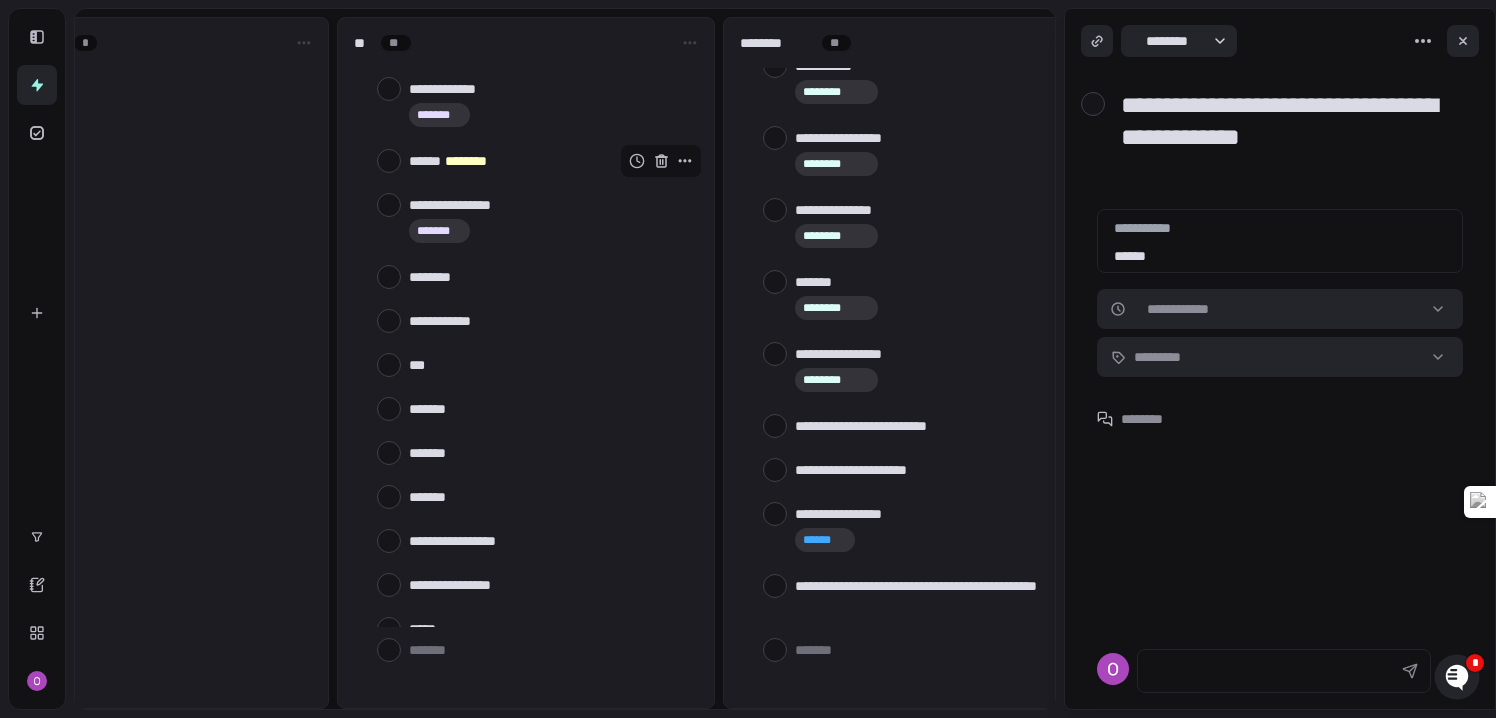 type on "*" 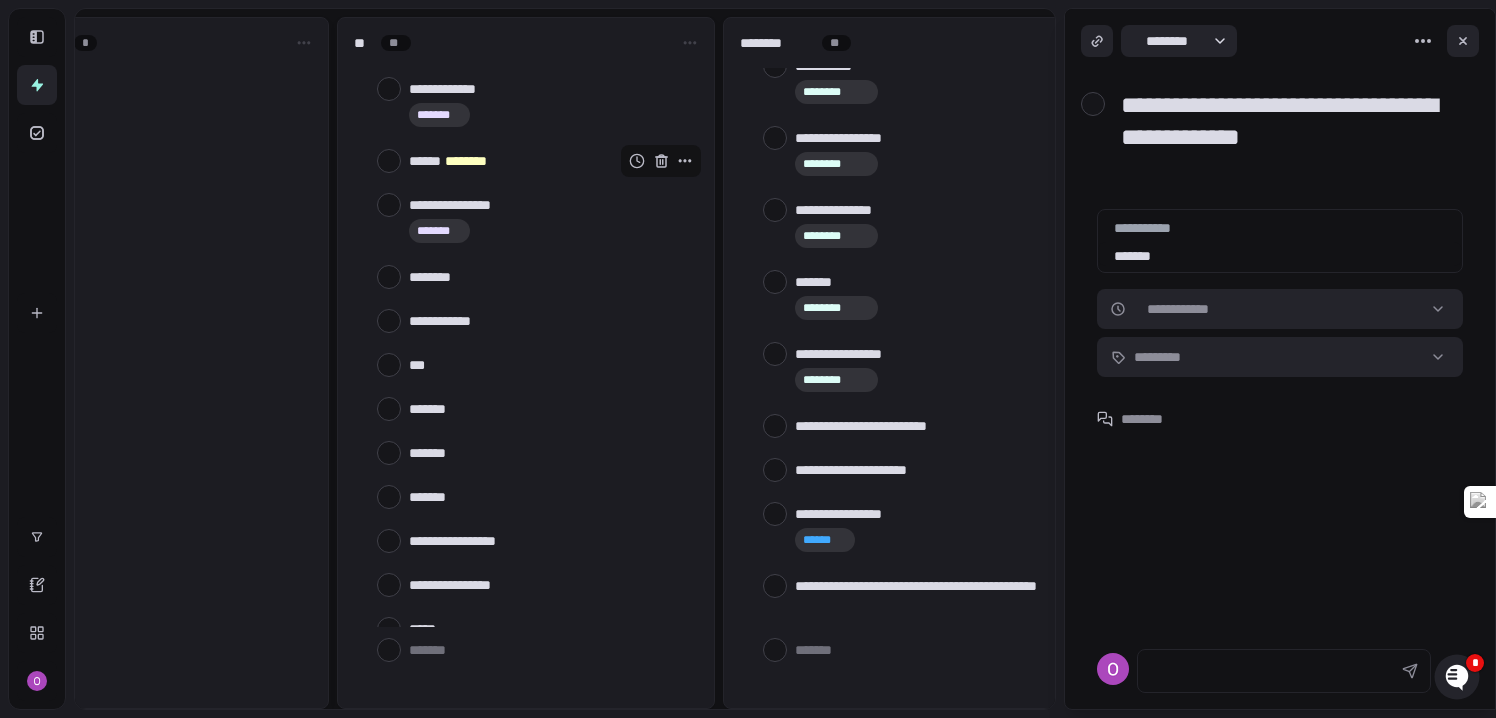 type on "********" 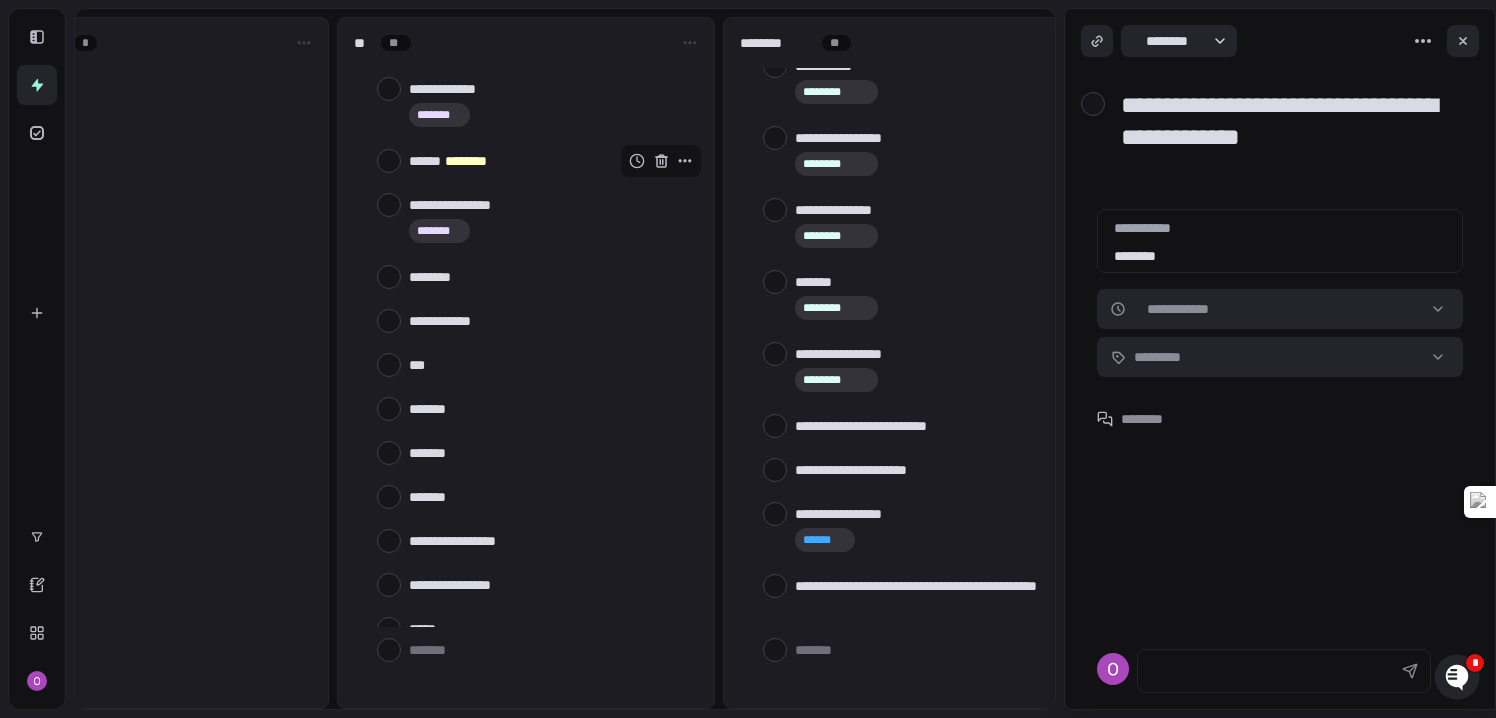 type on "*" 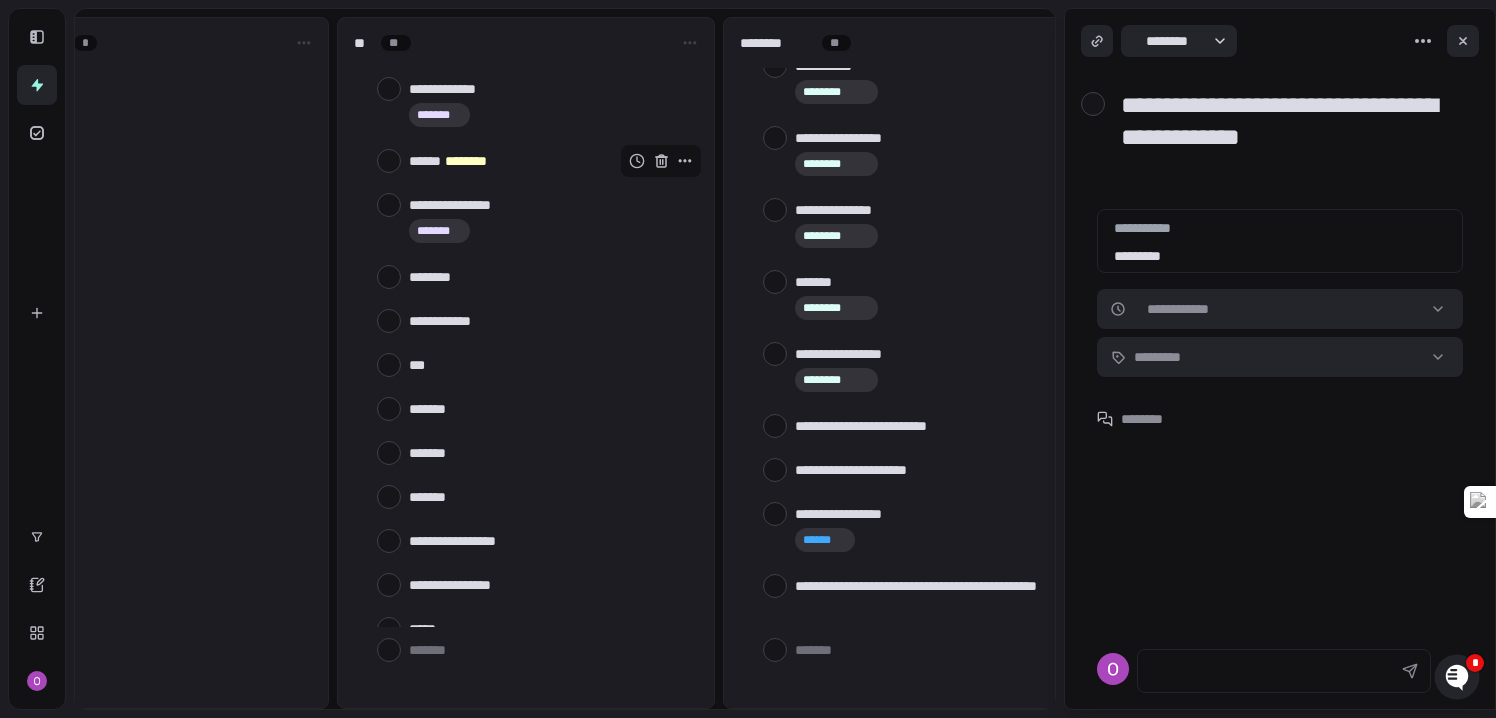 type on "*" 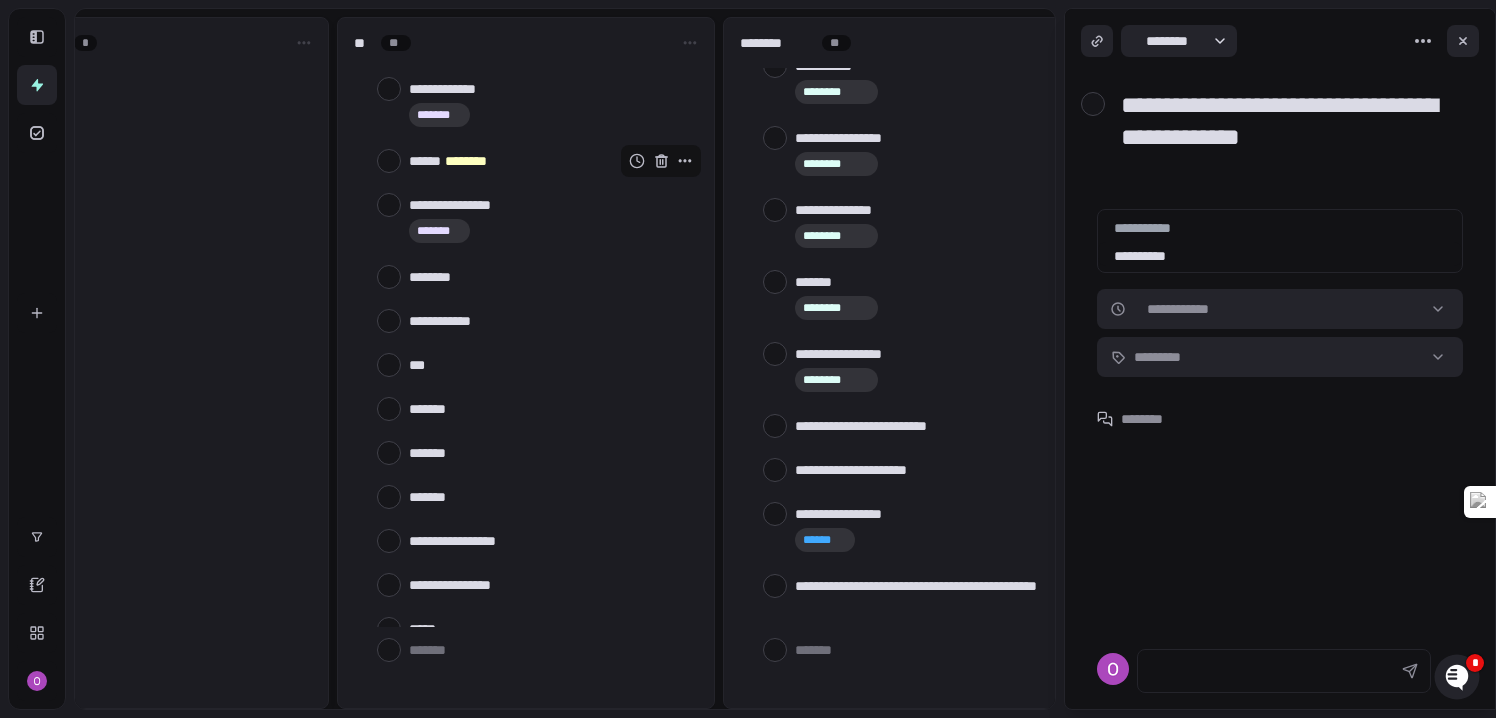type on "*" 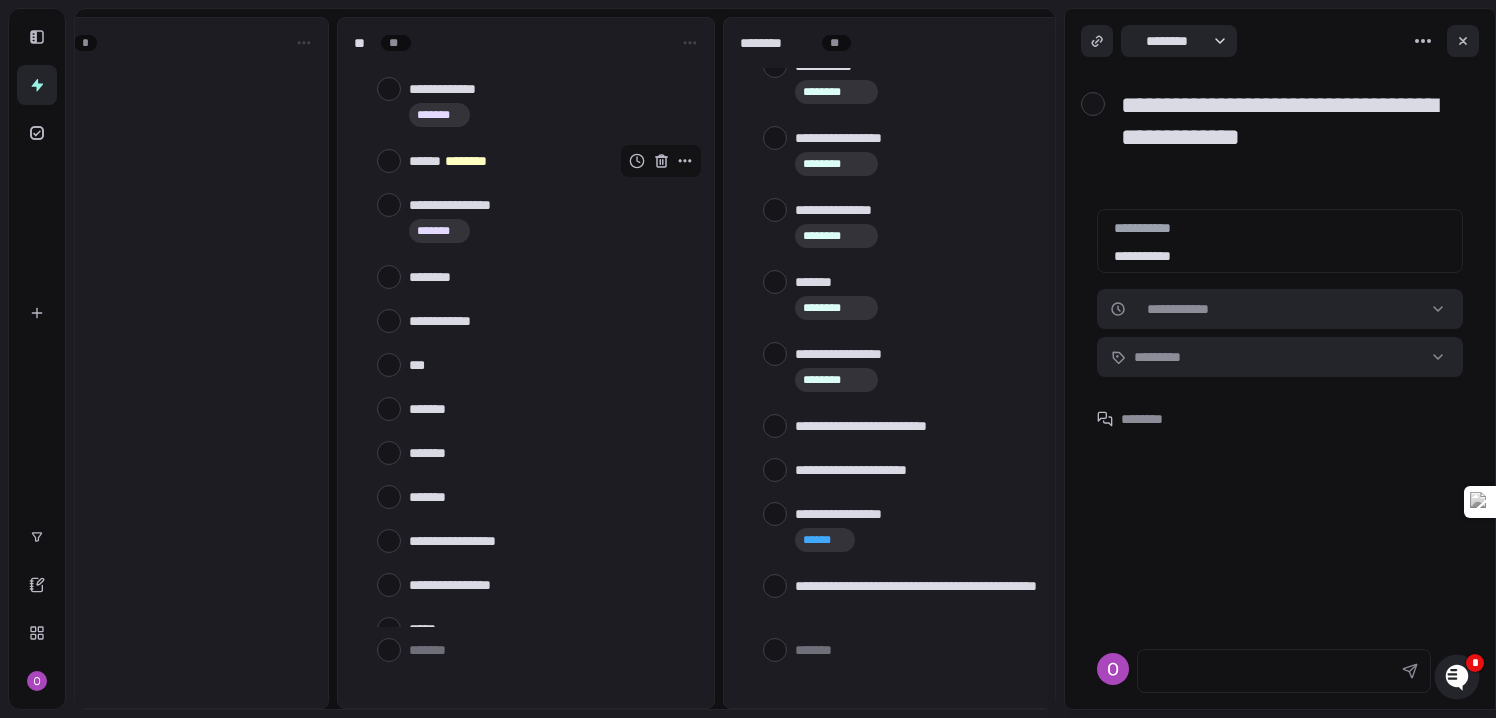 type on "*" 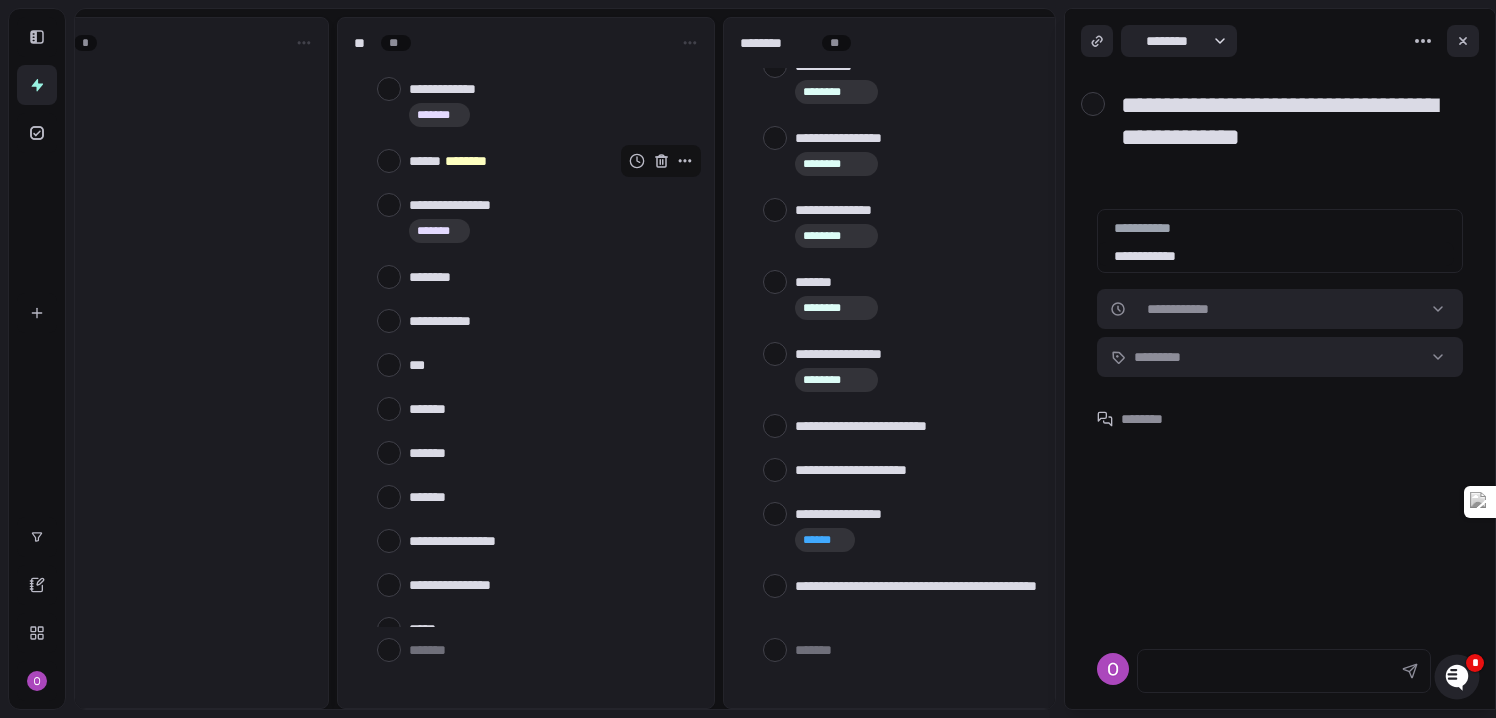 type on "*" 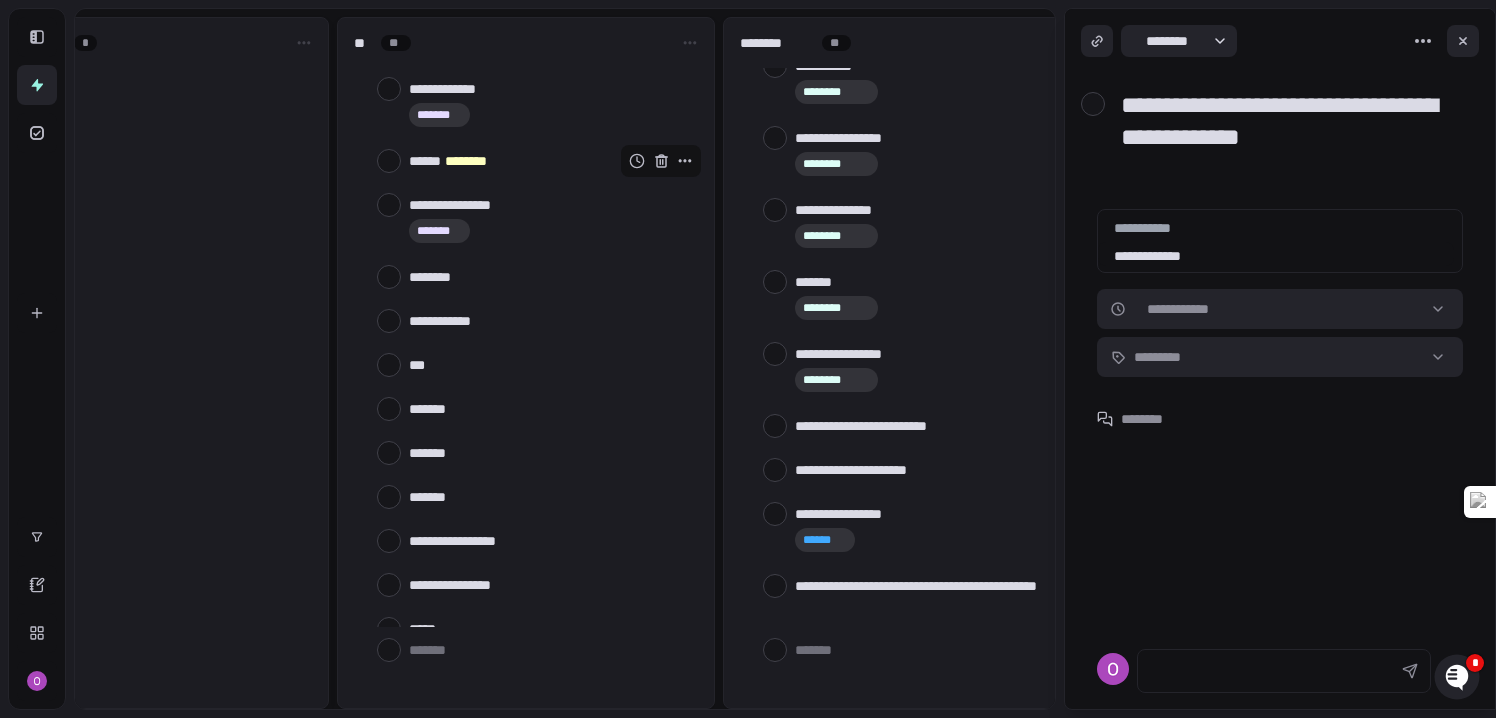 type on "*" 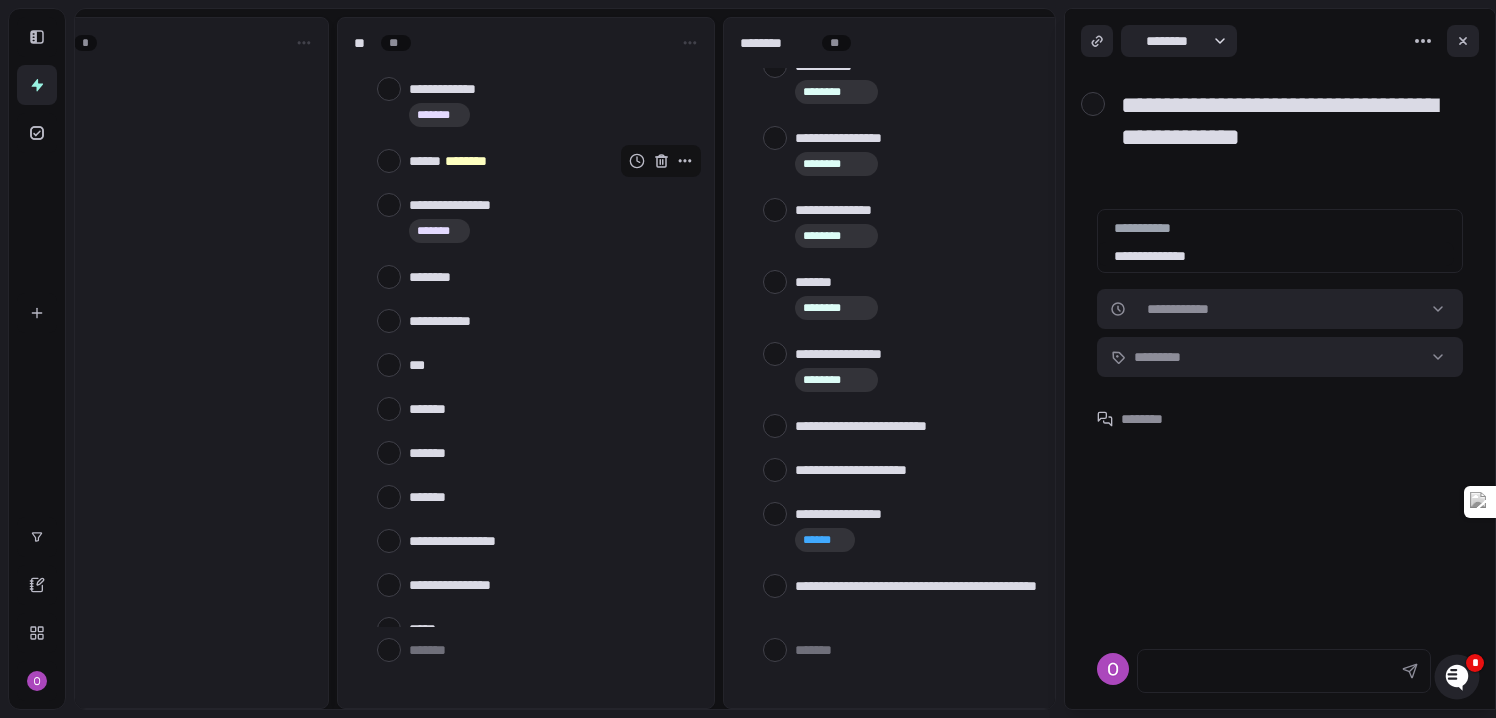 type on "*" 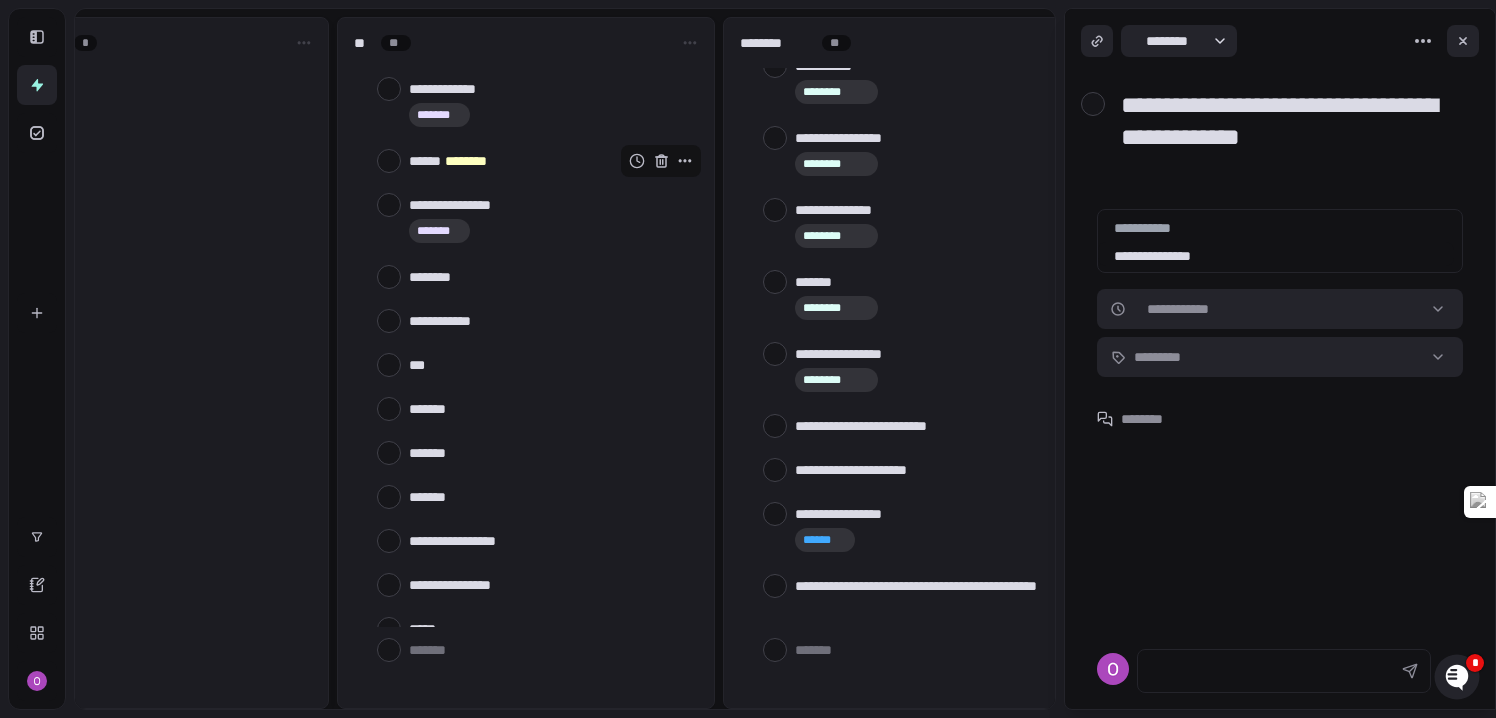 type on "*" 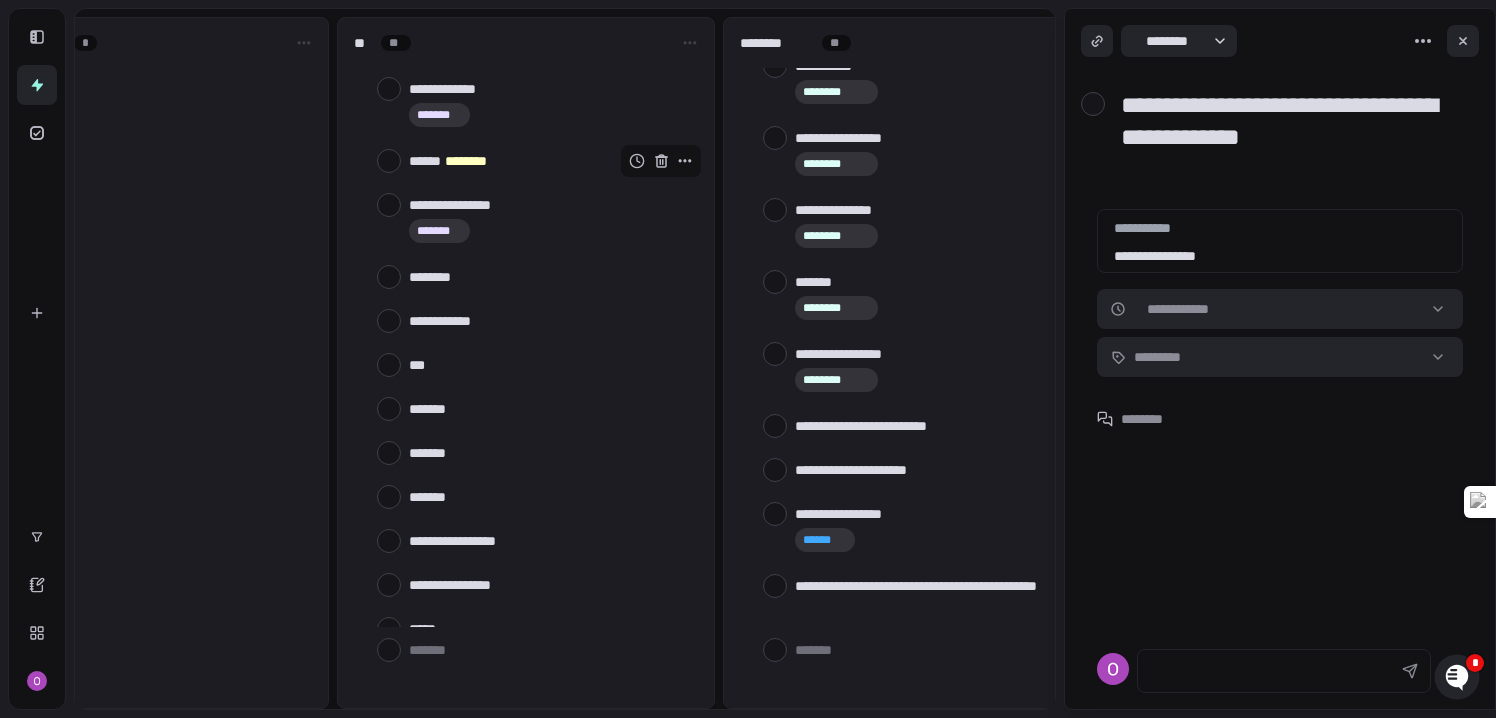 type on "*" 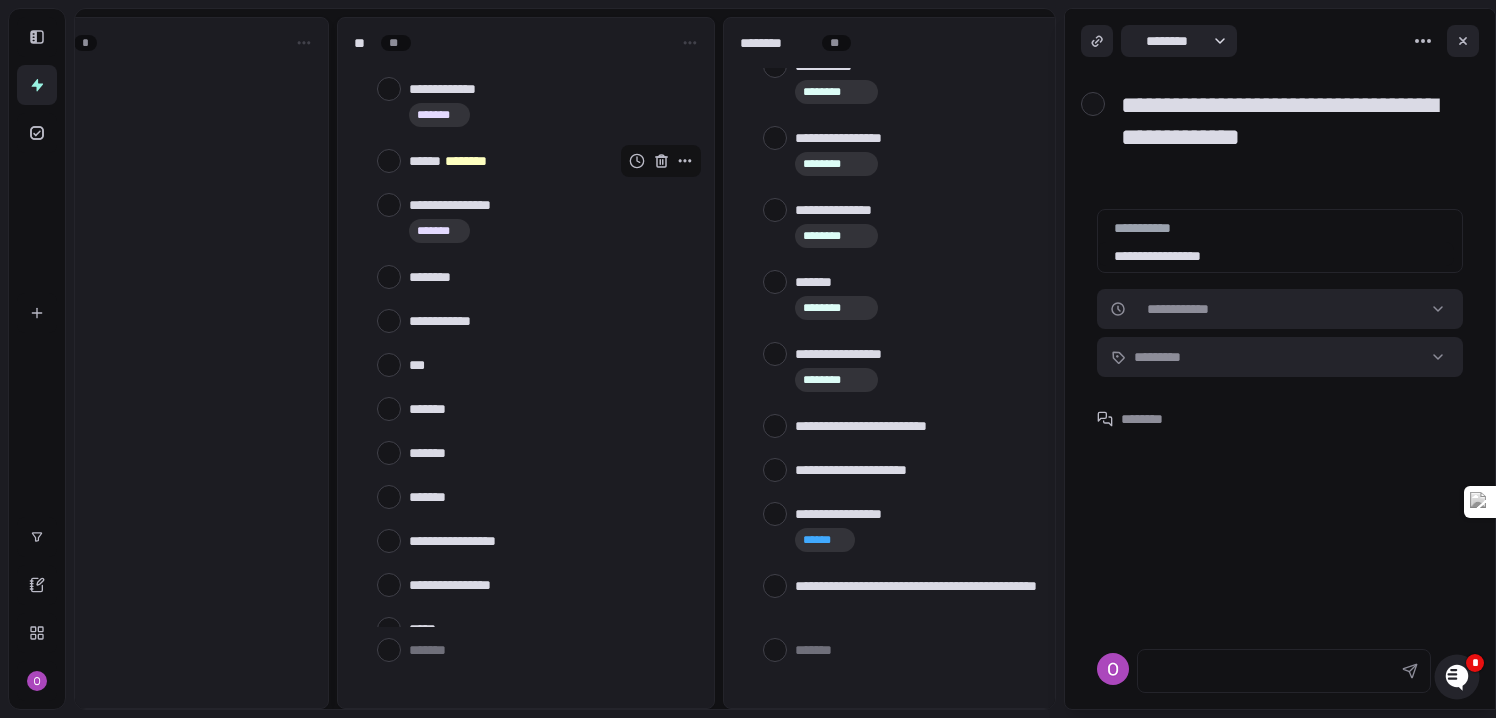 type on "*" 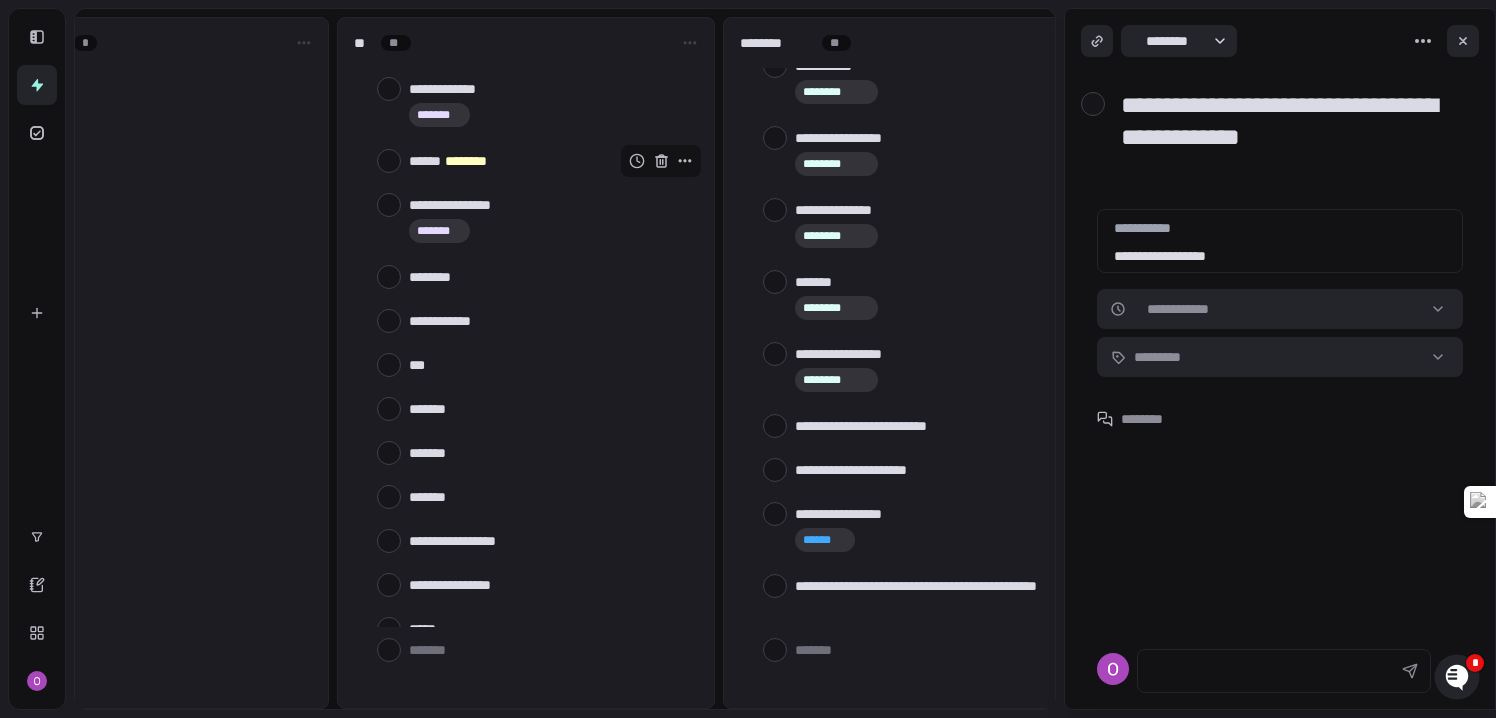 type on "*" 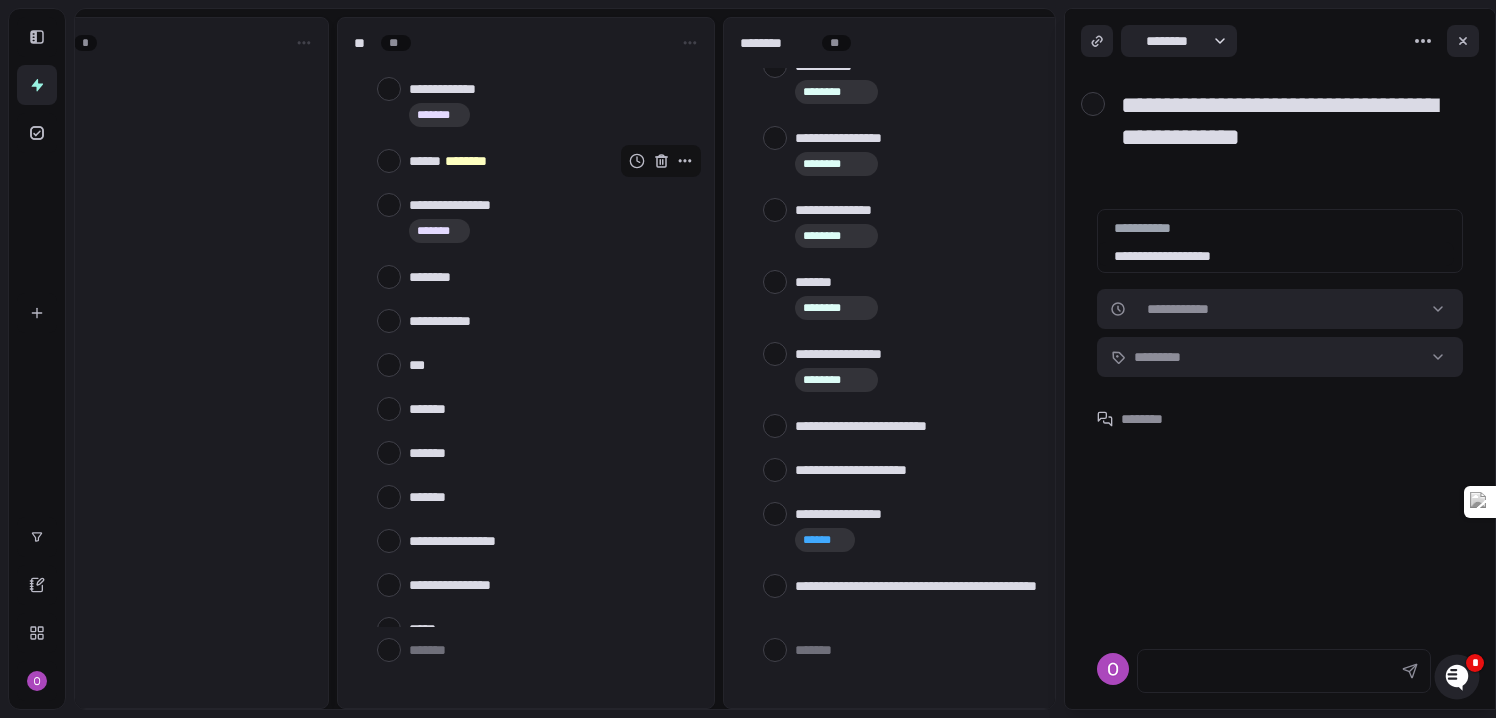 type on "*" 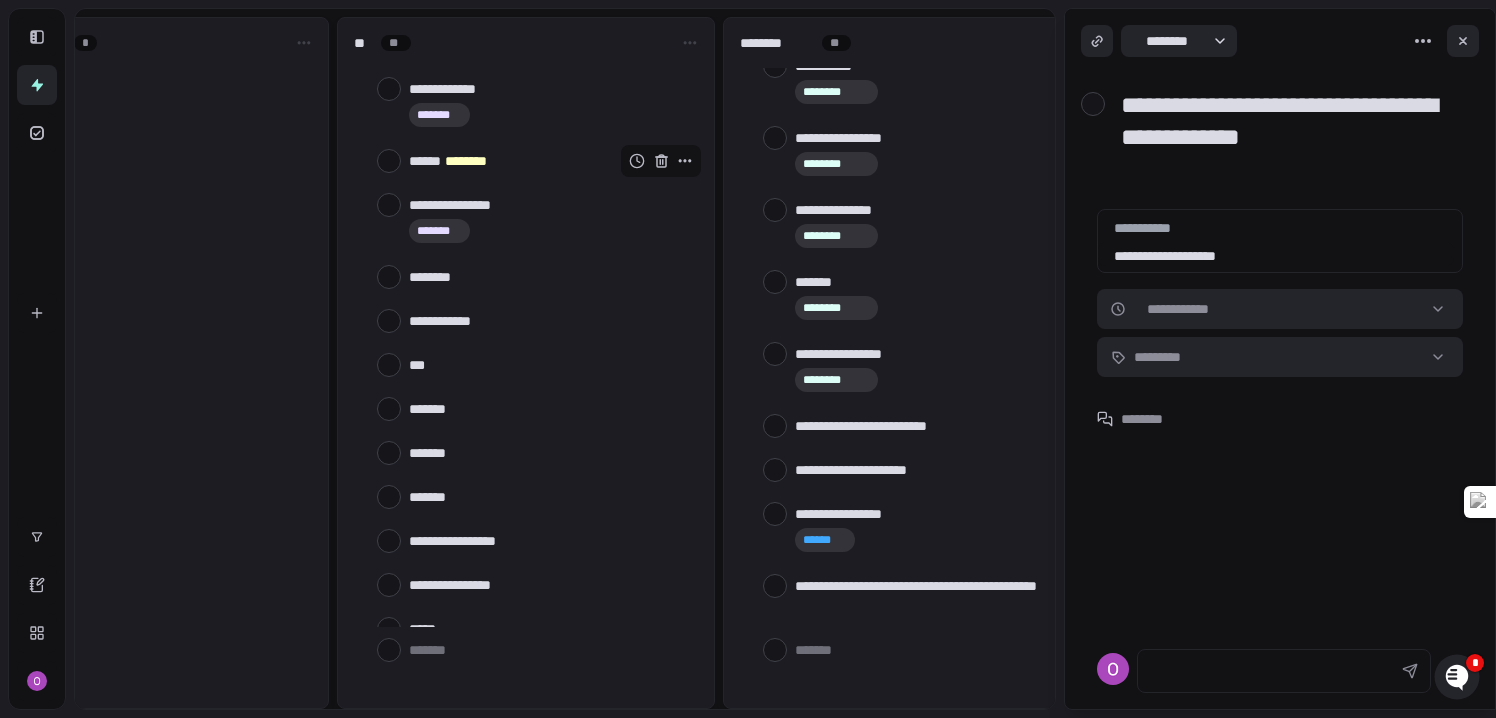 type on "*" 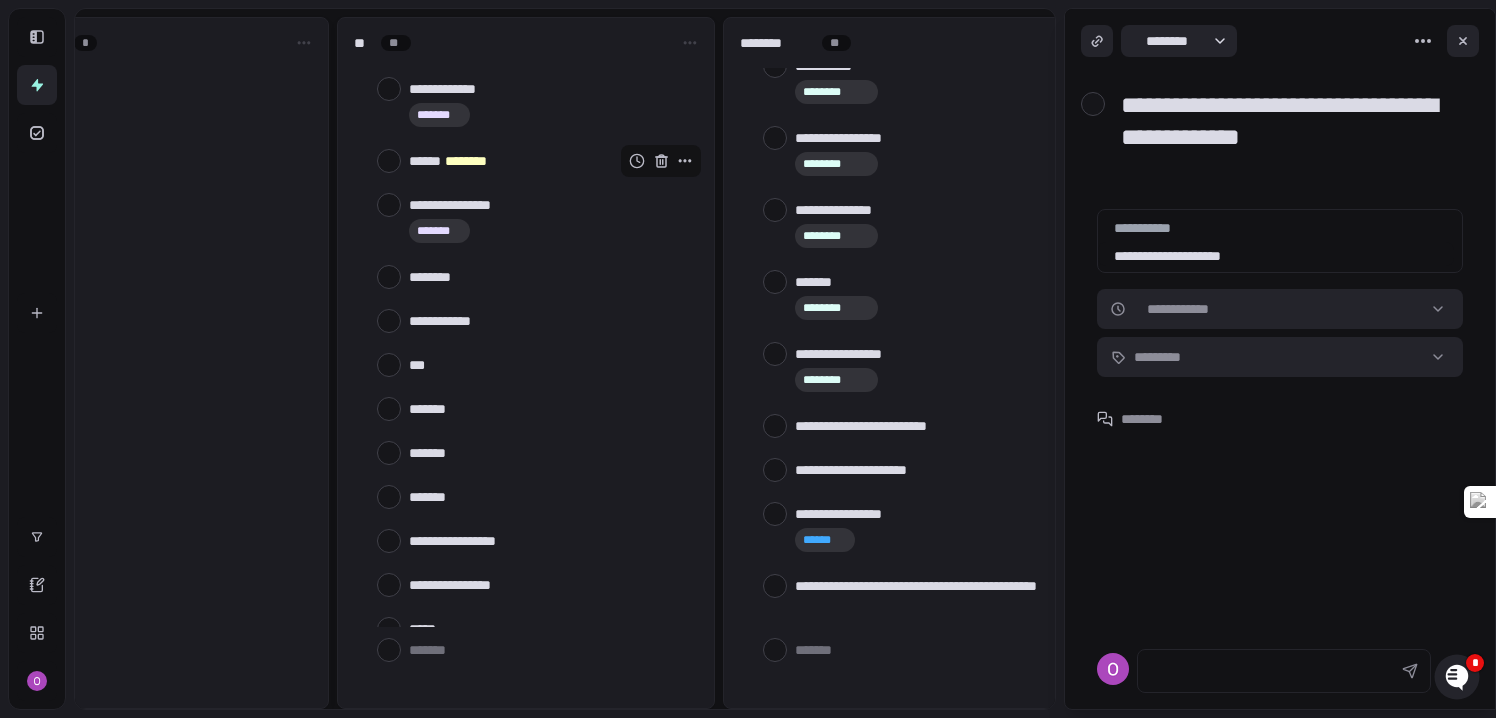 type on "*" 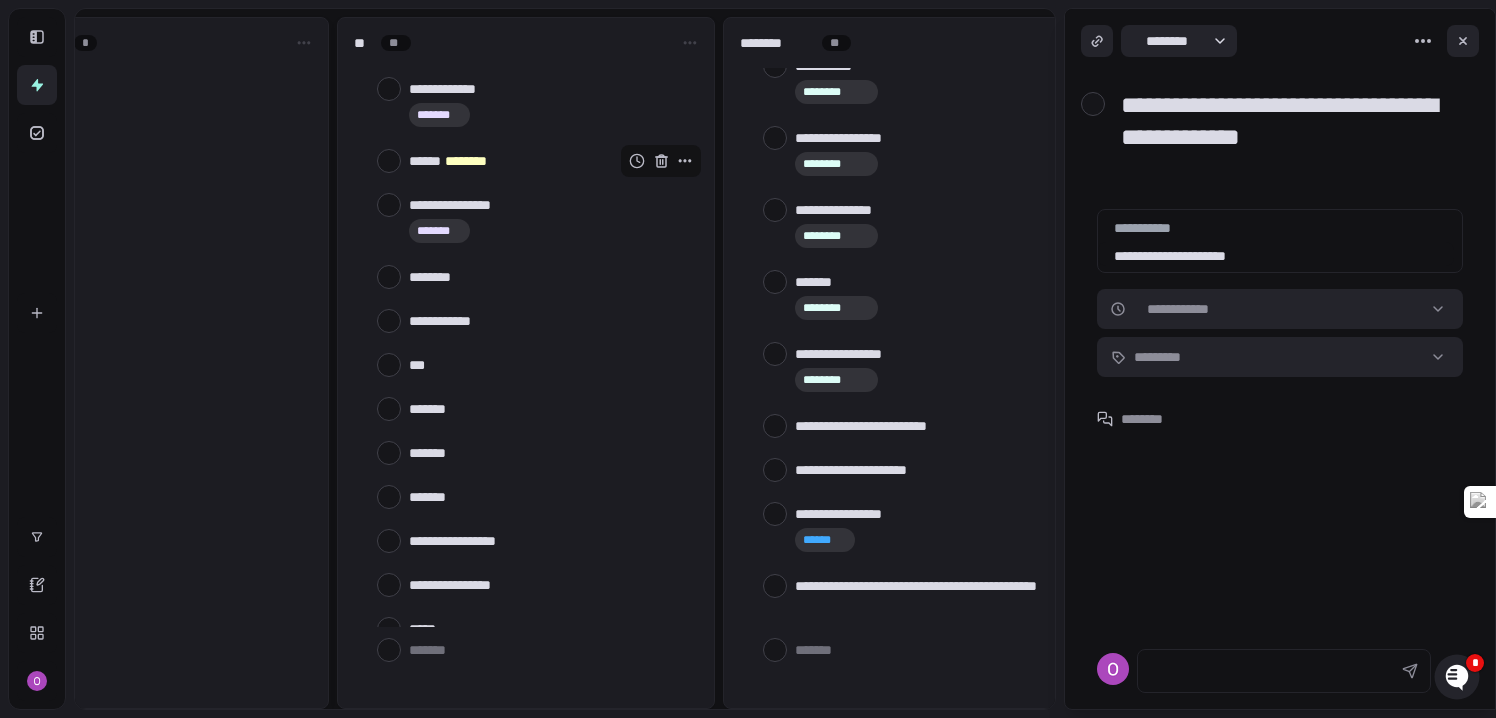 type on "**********" 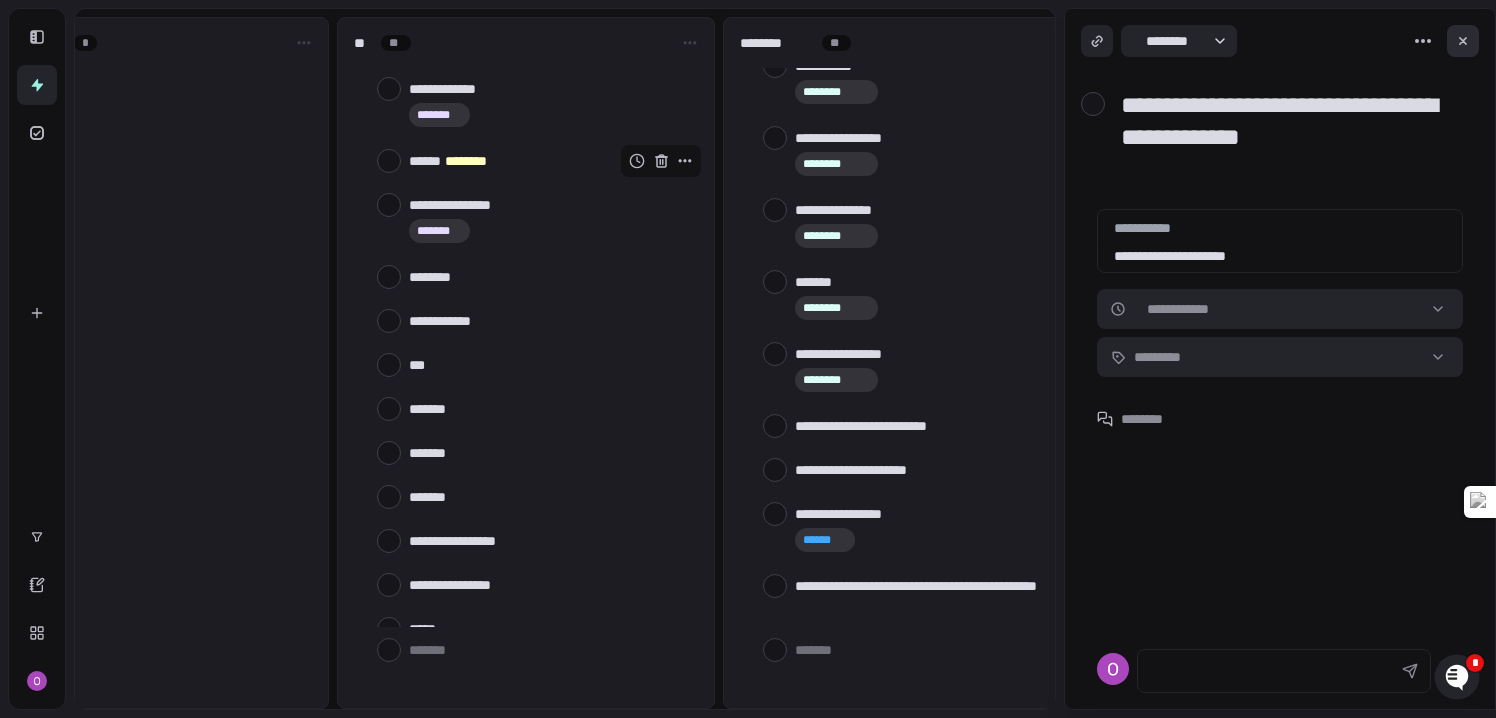 click at bounding box center [1463, 41] 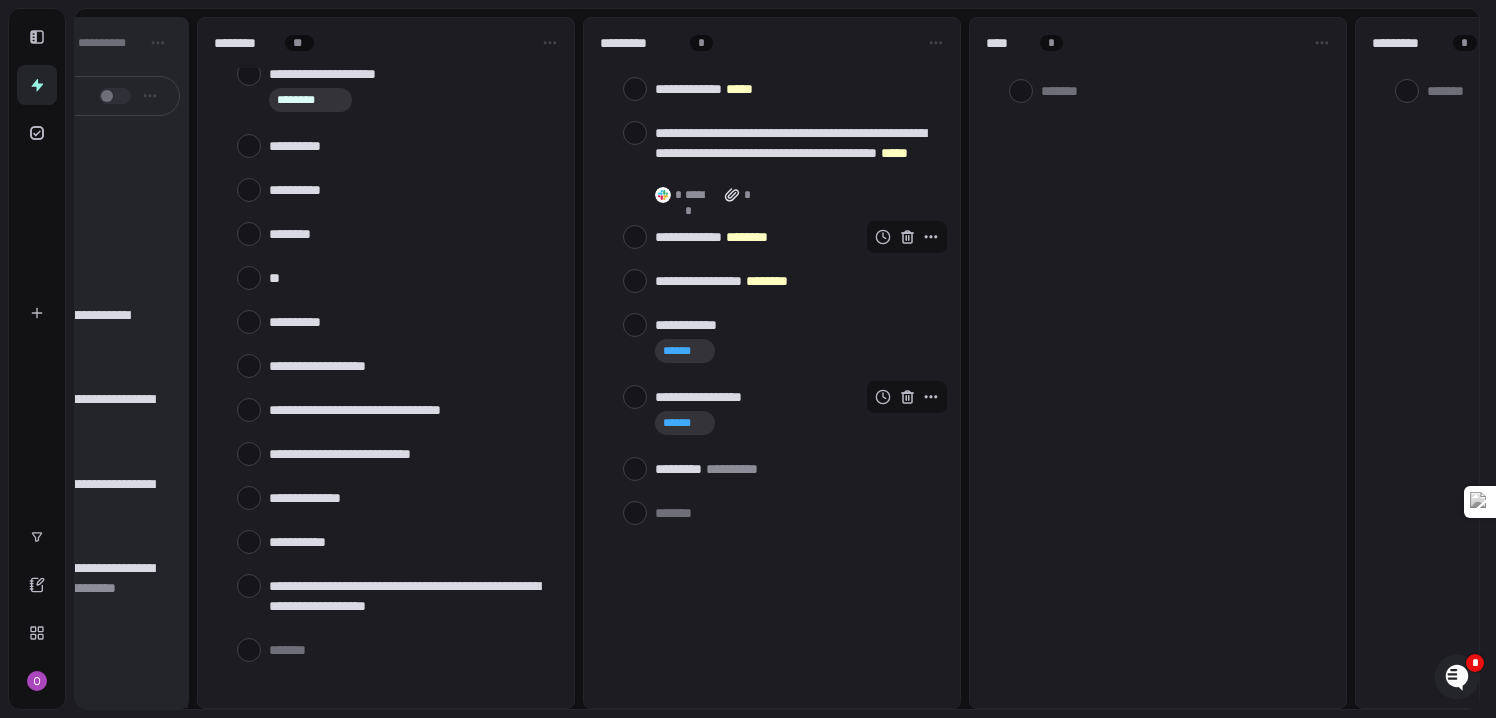 scroll, scrollTop: 0, scrollLeft: 0, axis: both 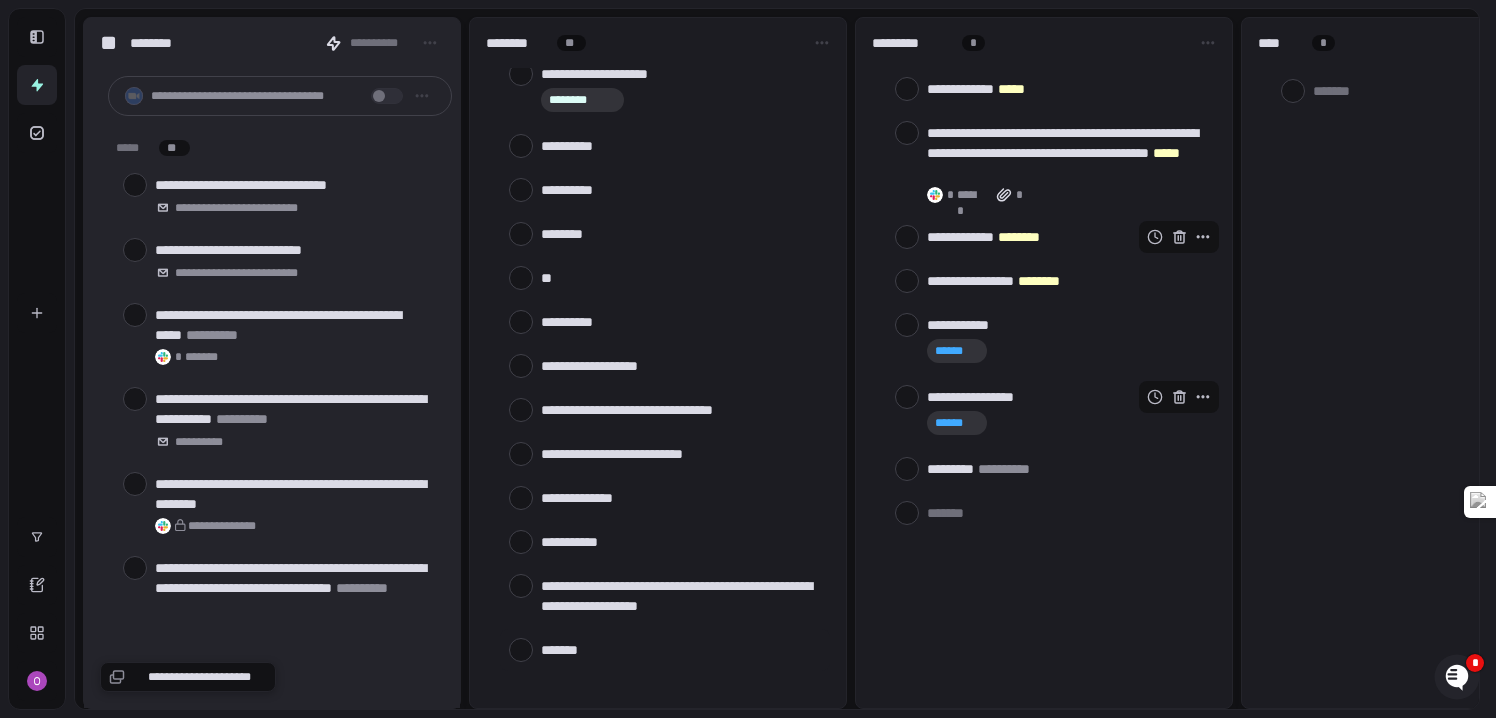 type on "*" 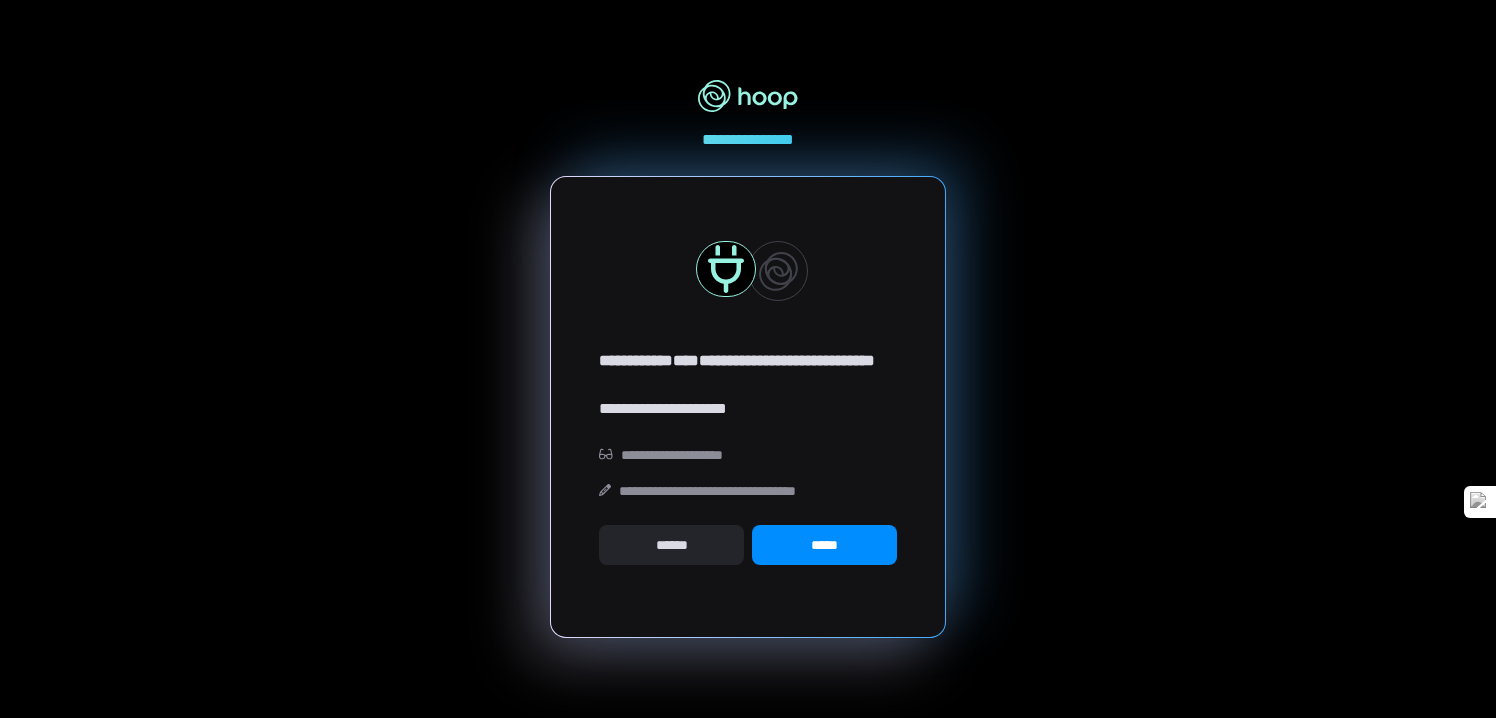 scroll, scrollTop: 0, scrollLeft: 0, axis: both 